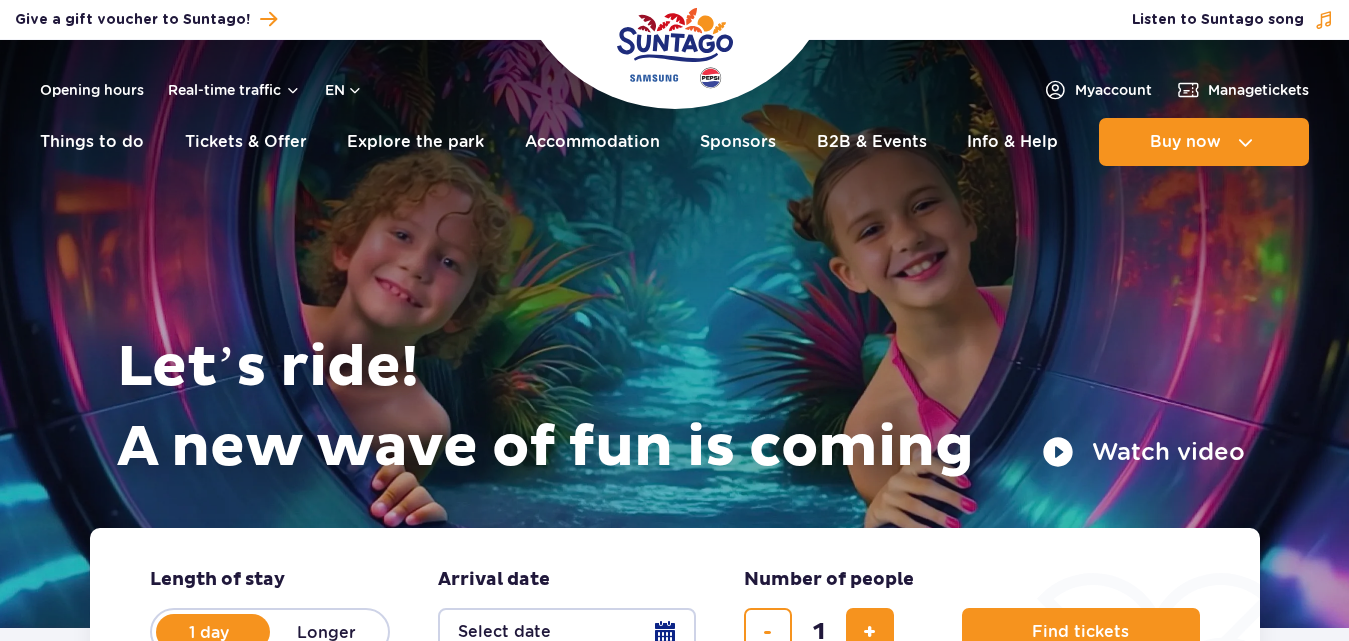 scroll, scrollTop: 0, scrollLeft: 0, axis: both 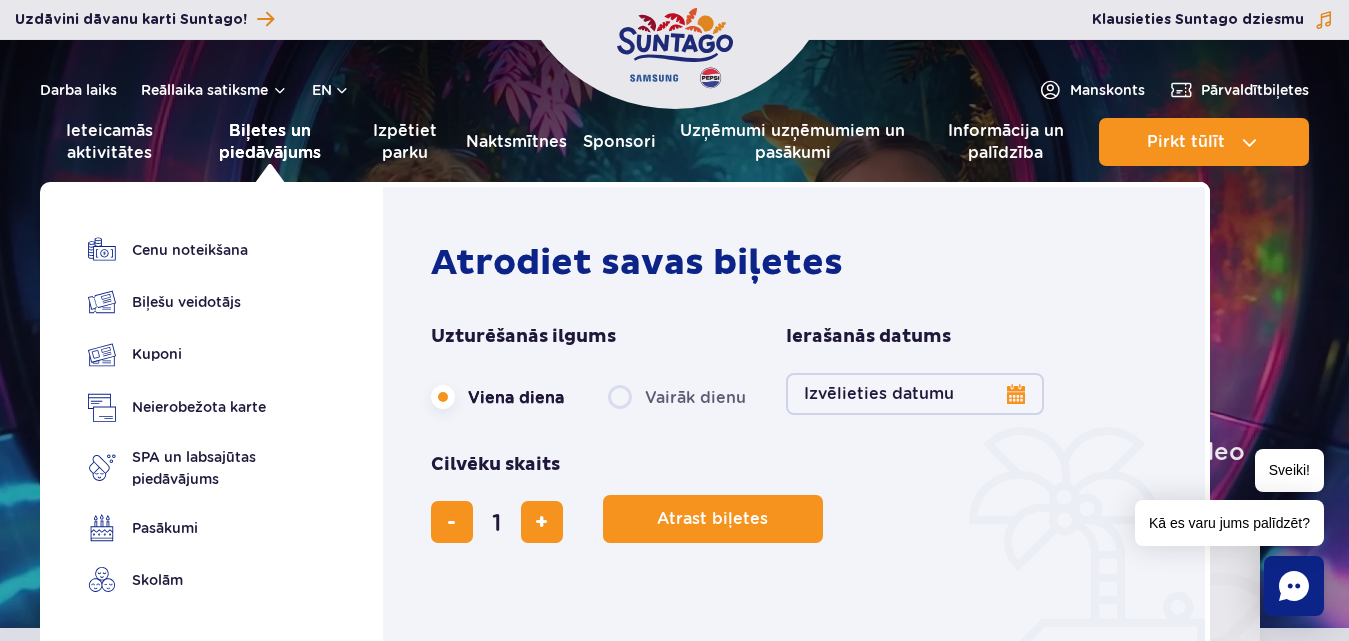 click on "Biļetes un piedāvājums" at bounding box center (269, 142) 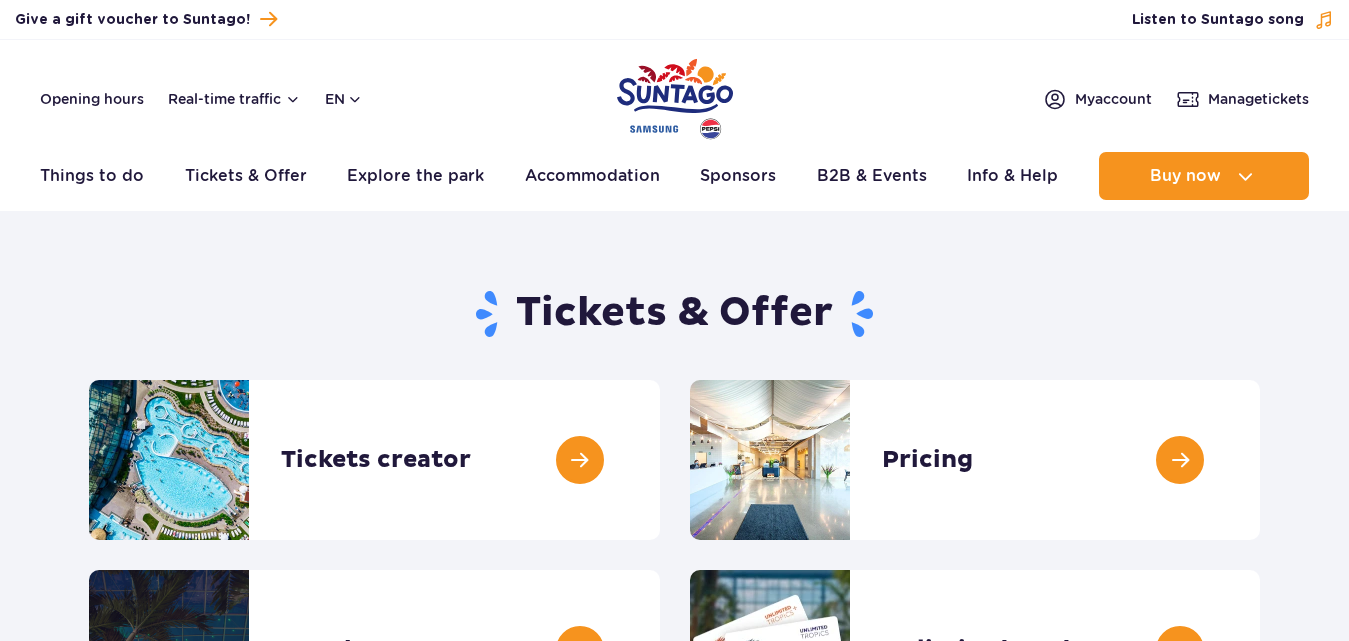scroll, scrollTop: 0, scrollLeft: 0, axis: both 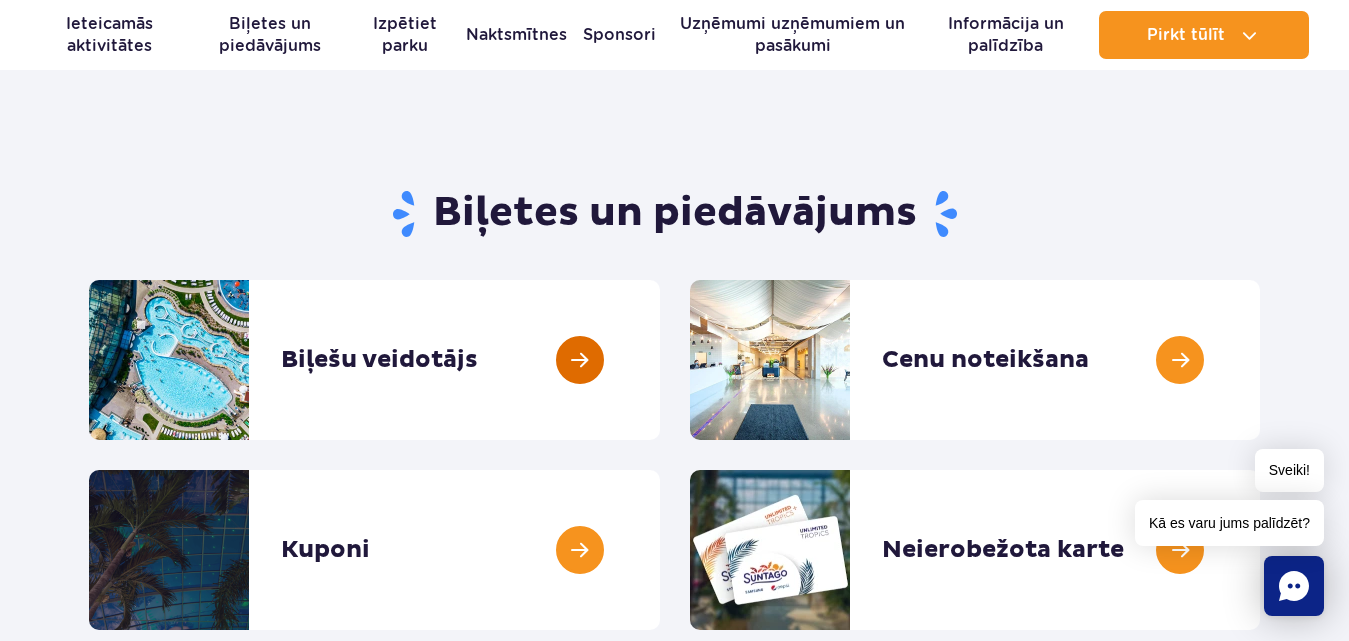 click at bounding box center [660, 360] 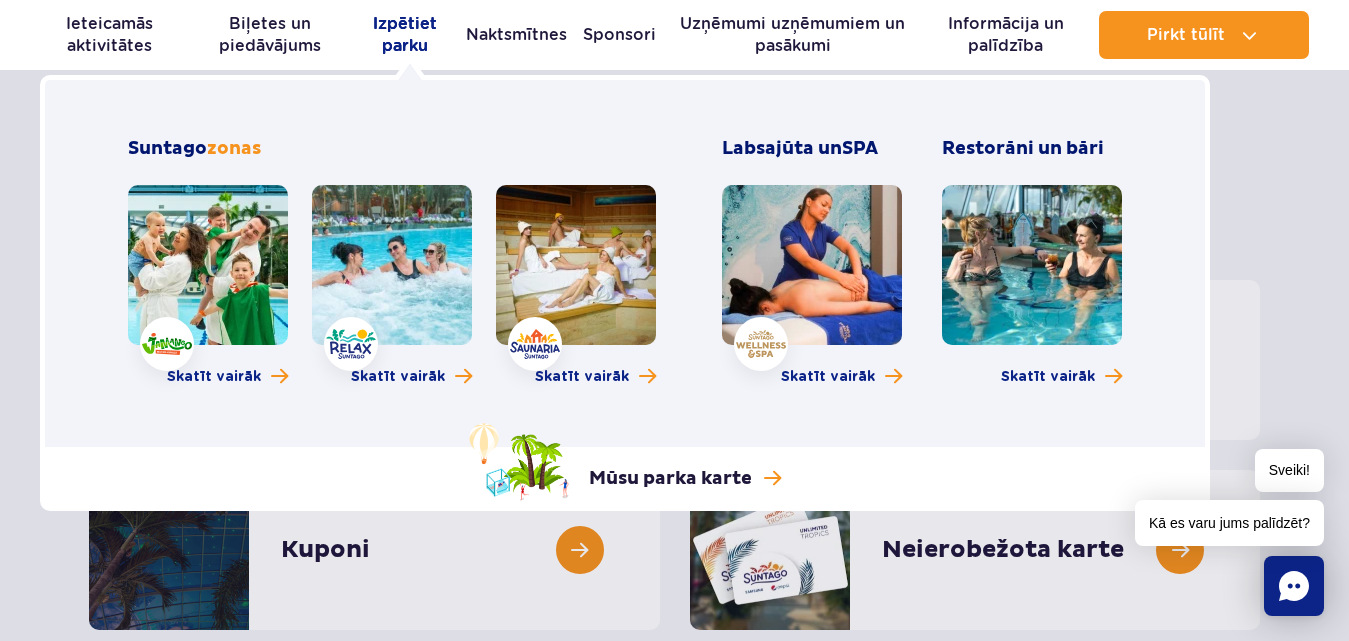 click on "Izpētiet parku" at bounding box center (405, 34) 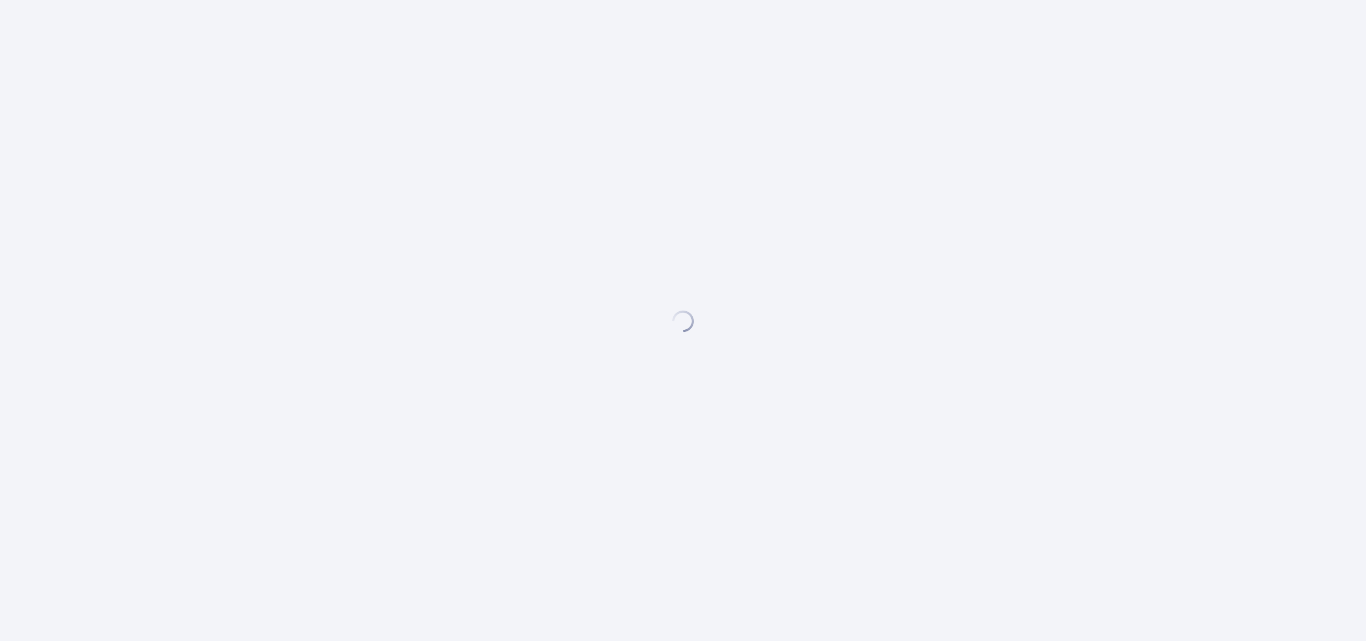 scroll, scrollTop: 0, scrollLeft: 0, axis: both 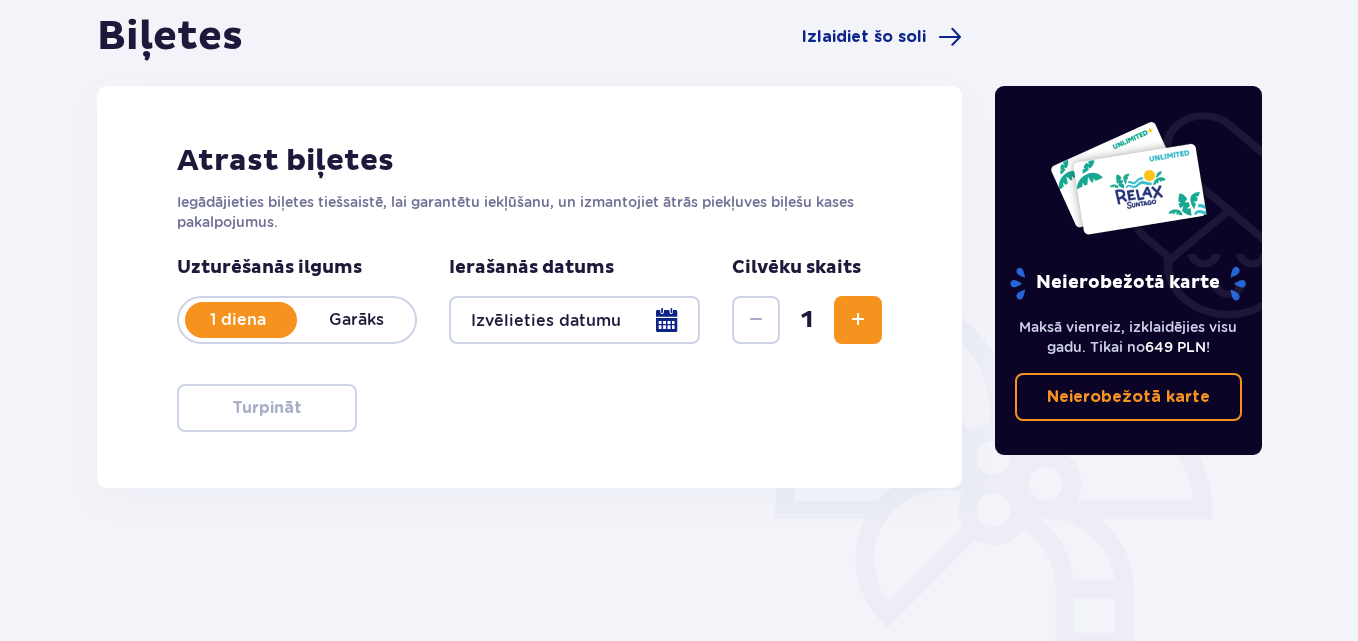 click at bounding box center (574, 320) 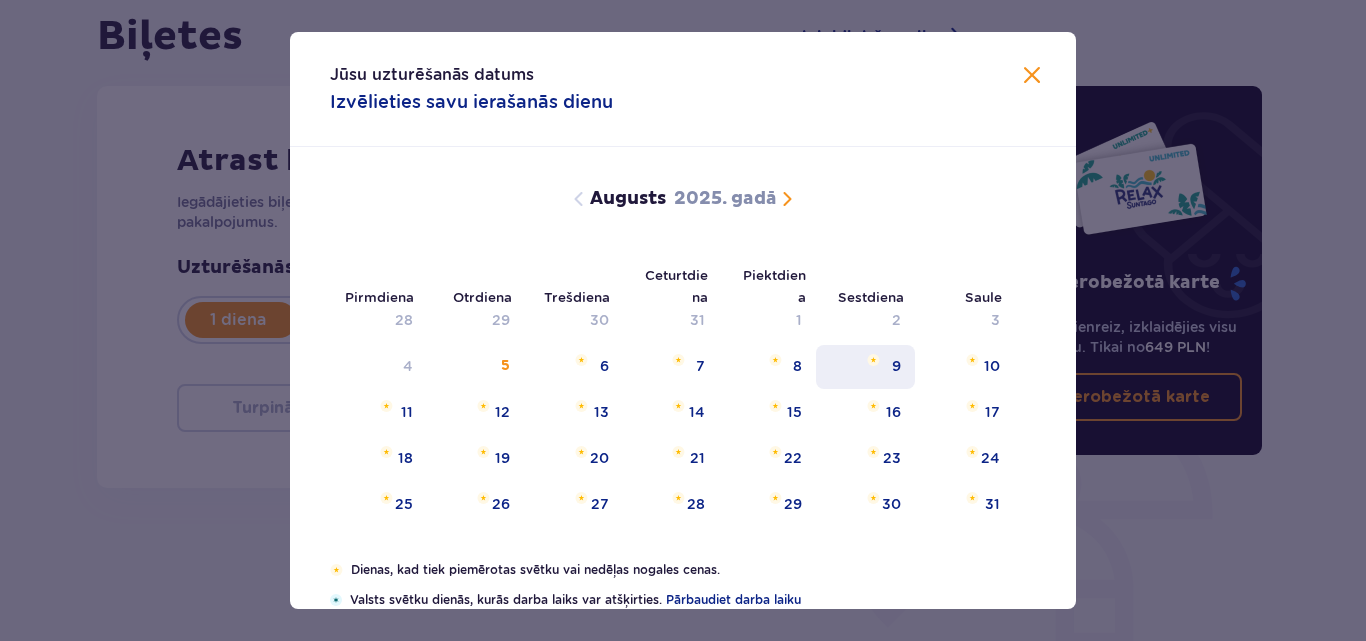 click on "9" at bounding box center [865, 367] 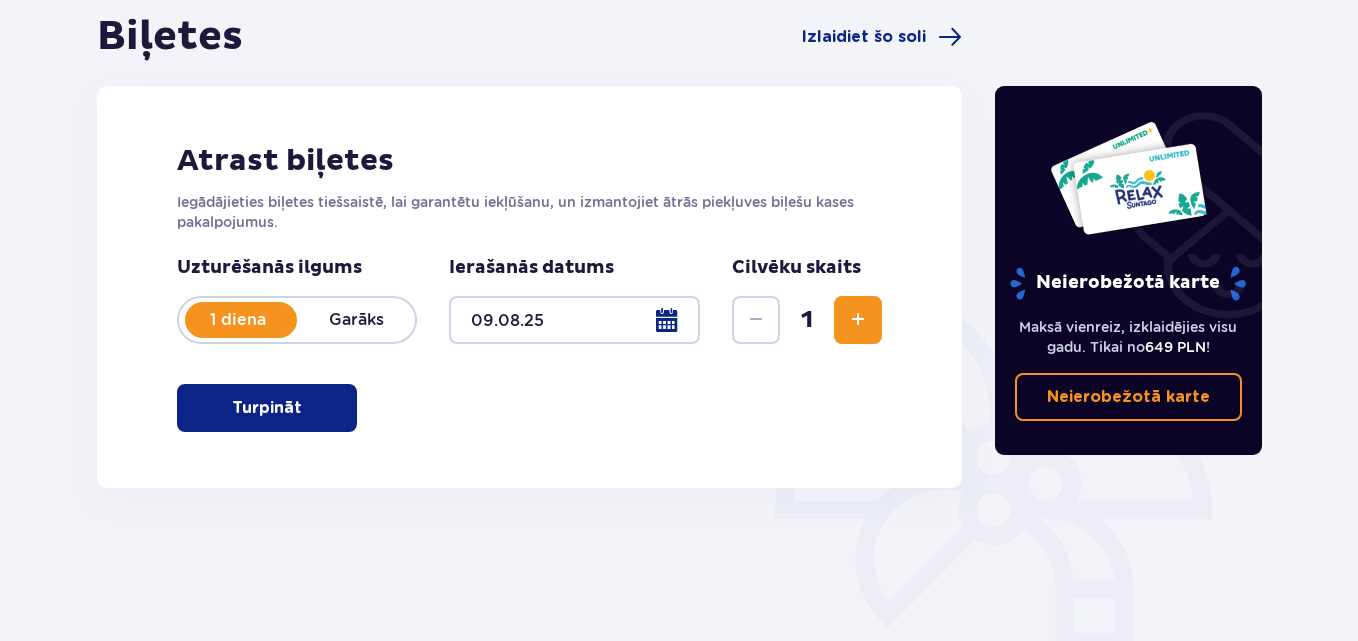 click on "Turpināt" at bounding box center (267, 408) 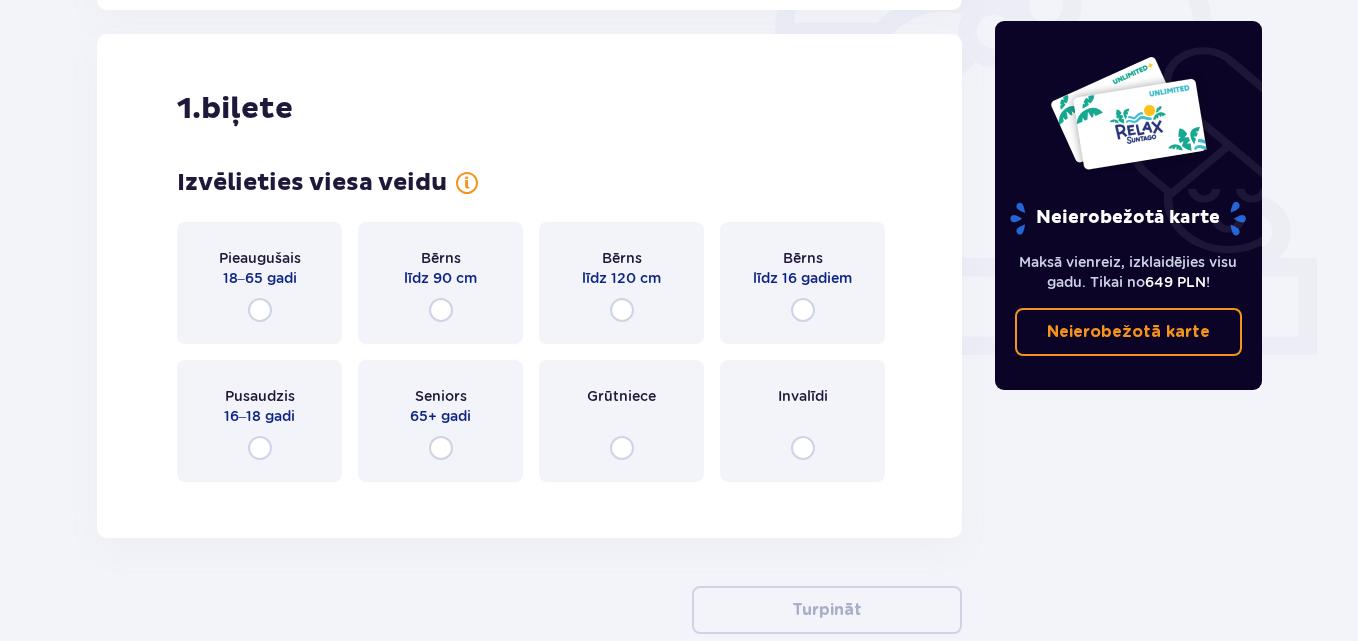 scroll, scrollTop: 688, scrollLeft: 0, axis: vertical 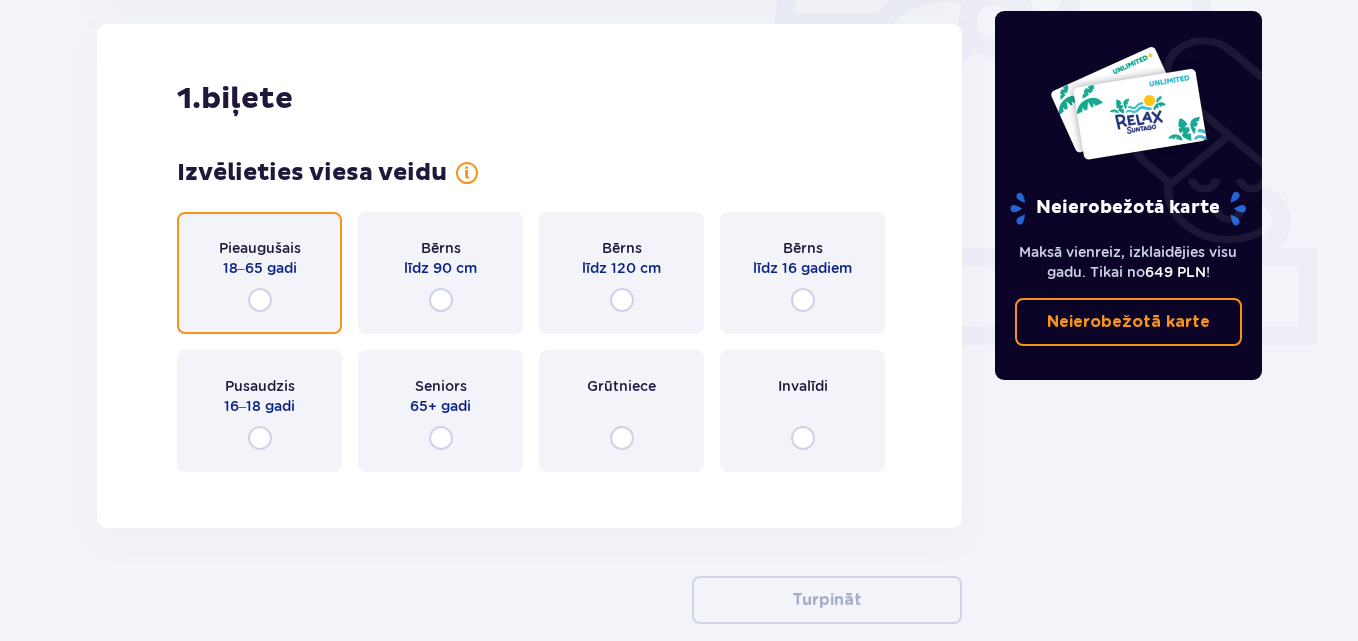 click at bounding box center (260, 300) 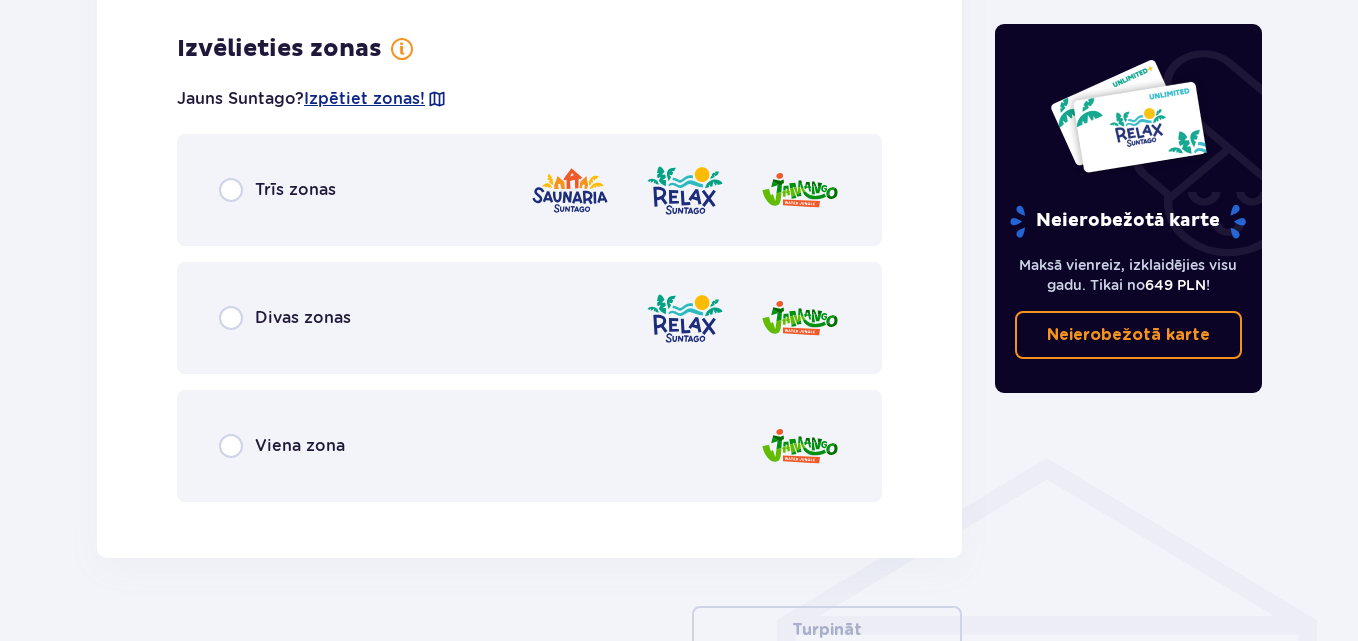 scroll, scrollTop: 1176, scrollLeft: 0, axis: vertical 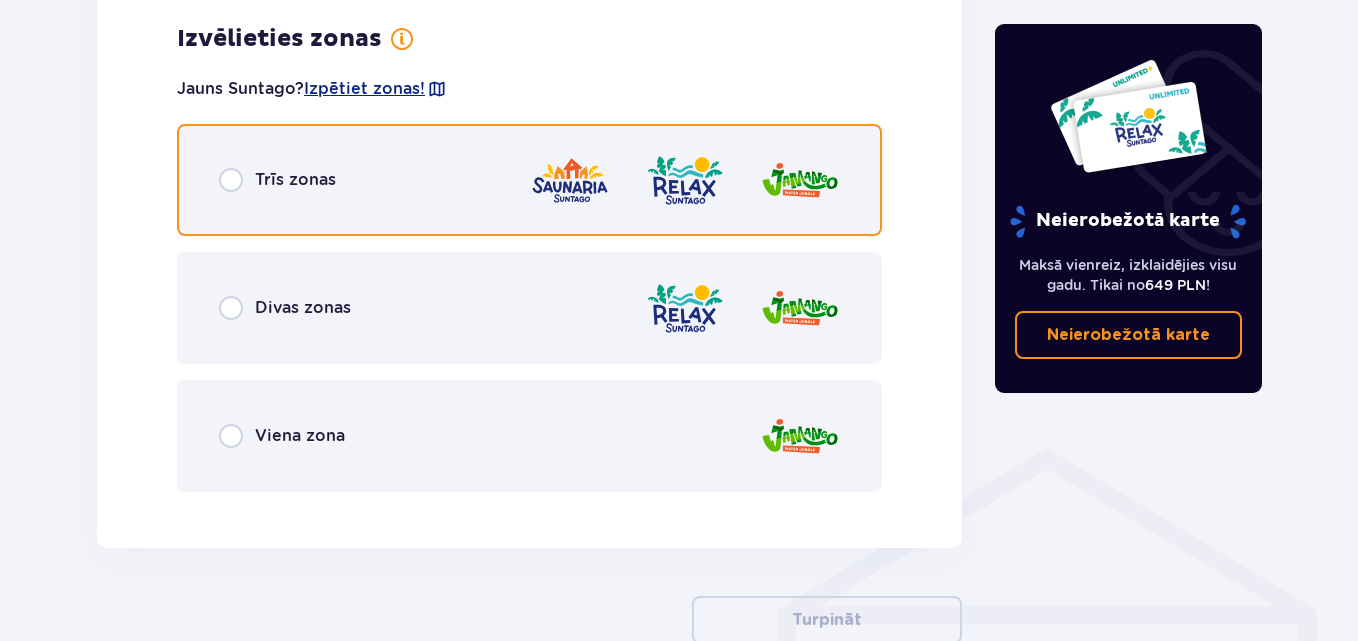 click at bounding box center (231, 180) 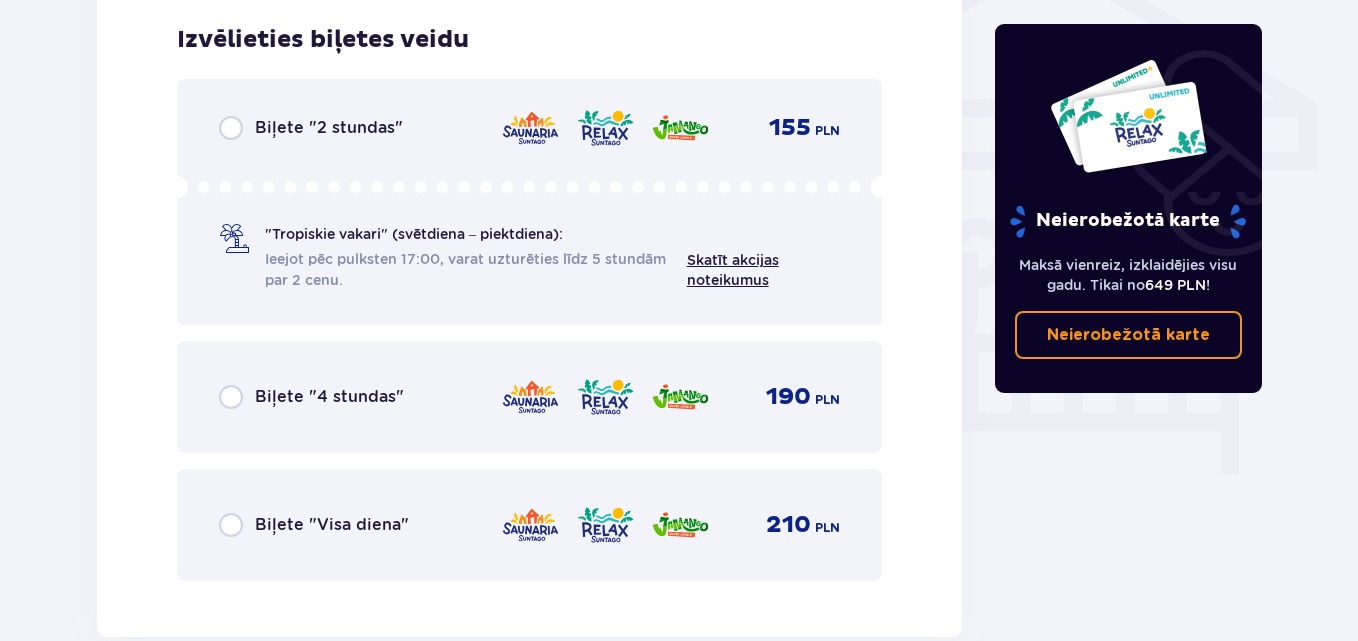 scroll, scrollTop: 1684, scrollLeft: 0, axis: vertical 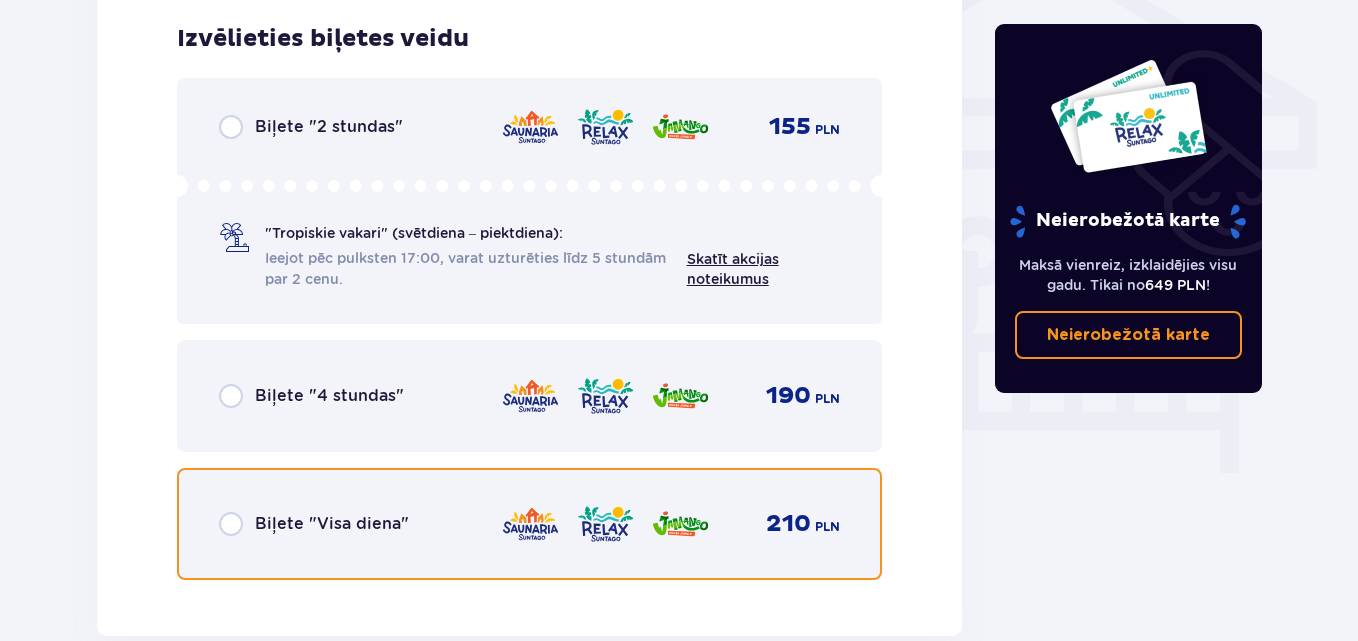 click at bounding box center [231, 524] 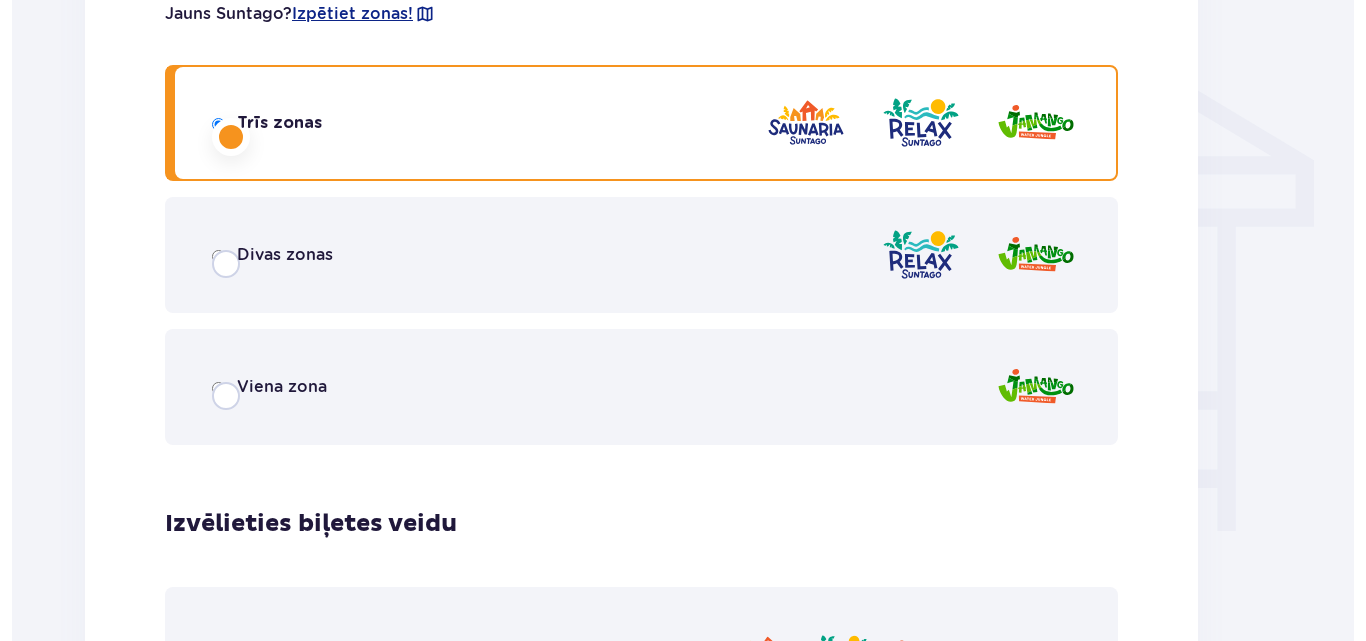 scroll, scrollTop: 0, scrollLeft: 0, axis: both 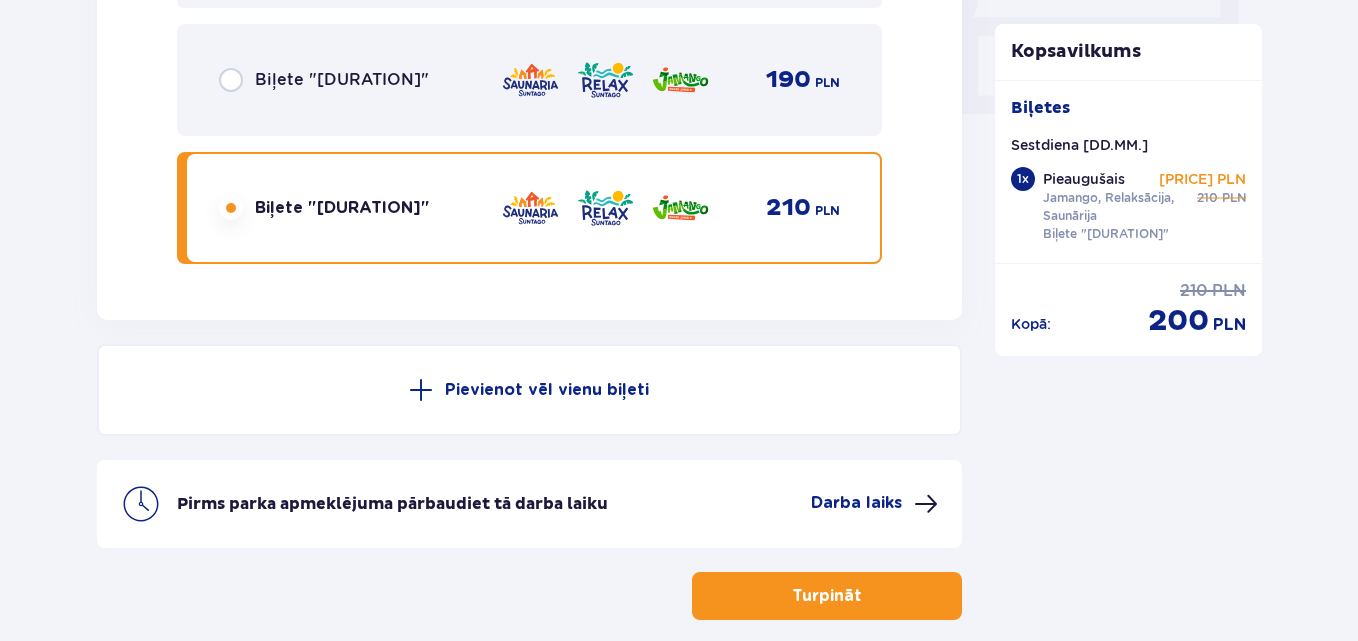click on "Turpināt" at bounding box center [827, 596] 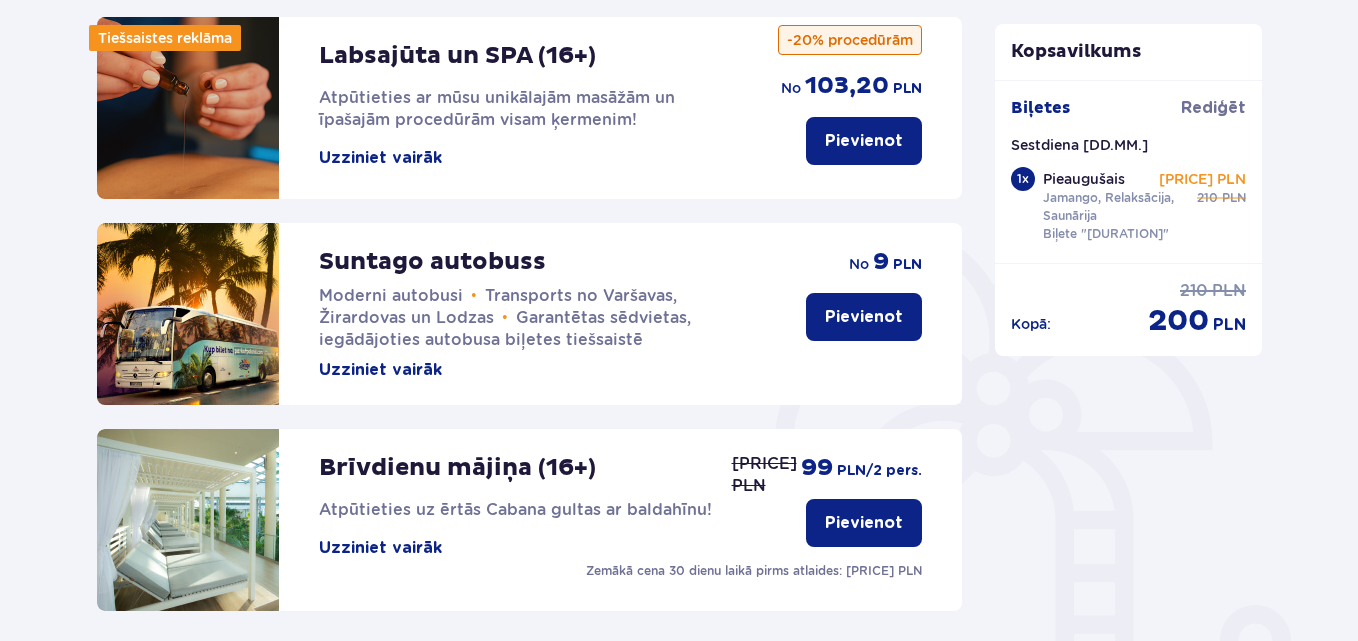 scroll, scrollTop: 0, scrollLeft: 0, axis: both 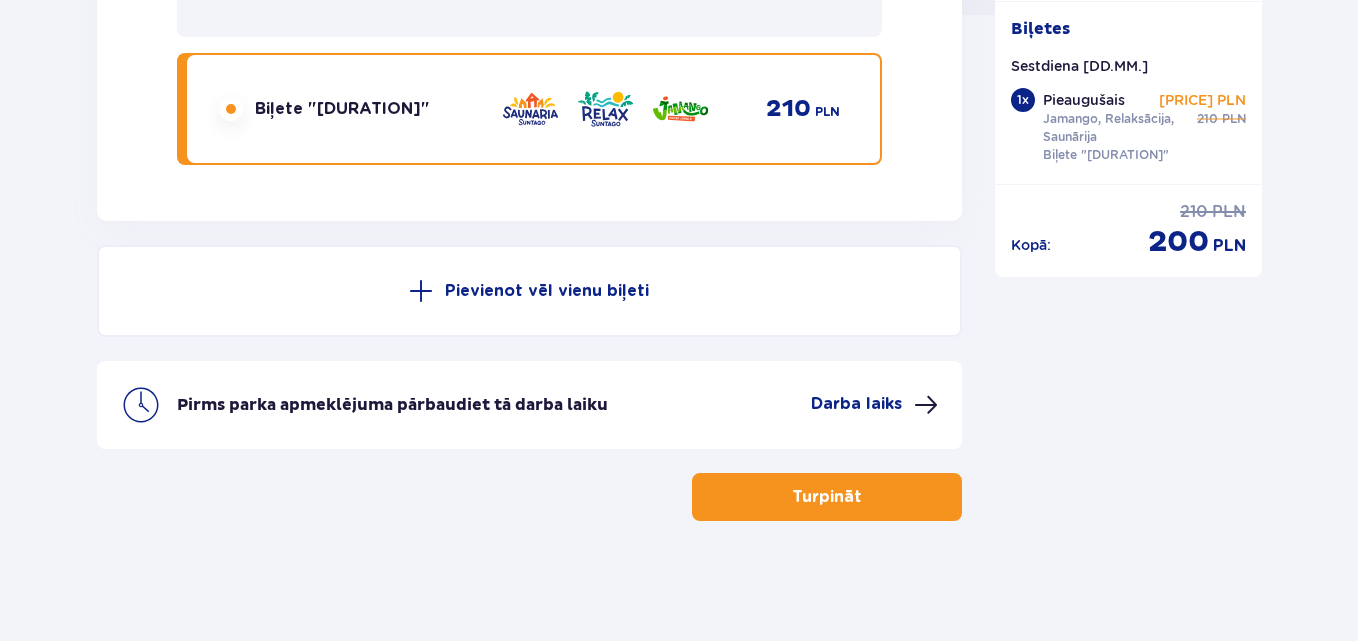 click on "Darba laiks" at bounding box center [856, 404] 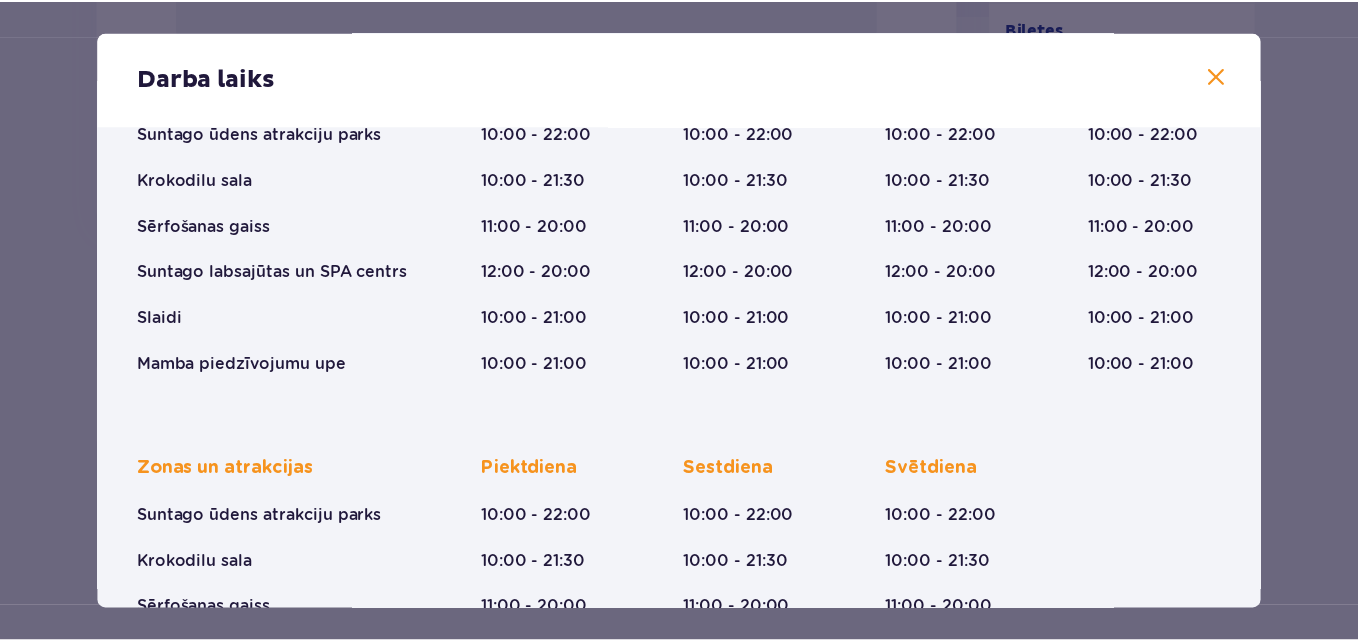 scroll, scrollTop: 0, scrollLeft: 0, axis: both 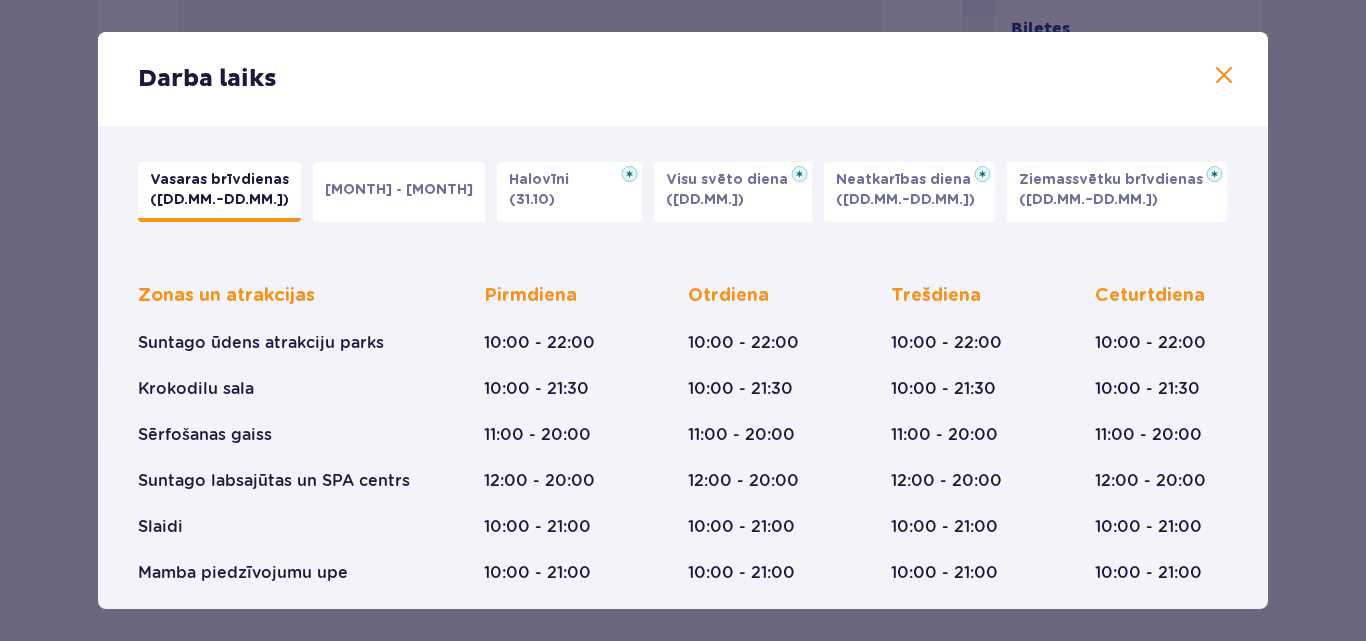 click at bounding box center (1224, 76) 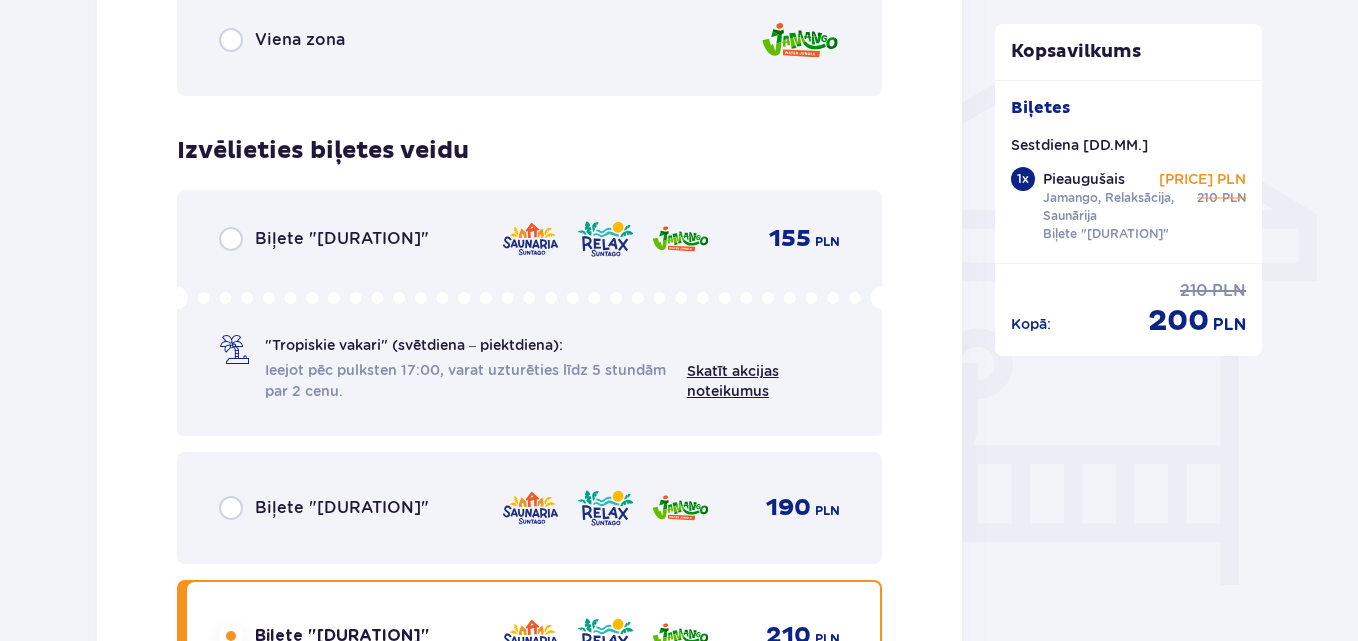scroll, scrollTop: 1499, scrollLeft: 0, axis: vertical 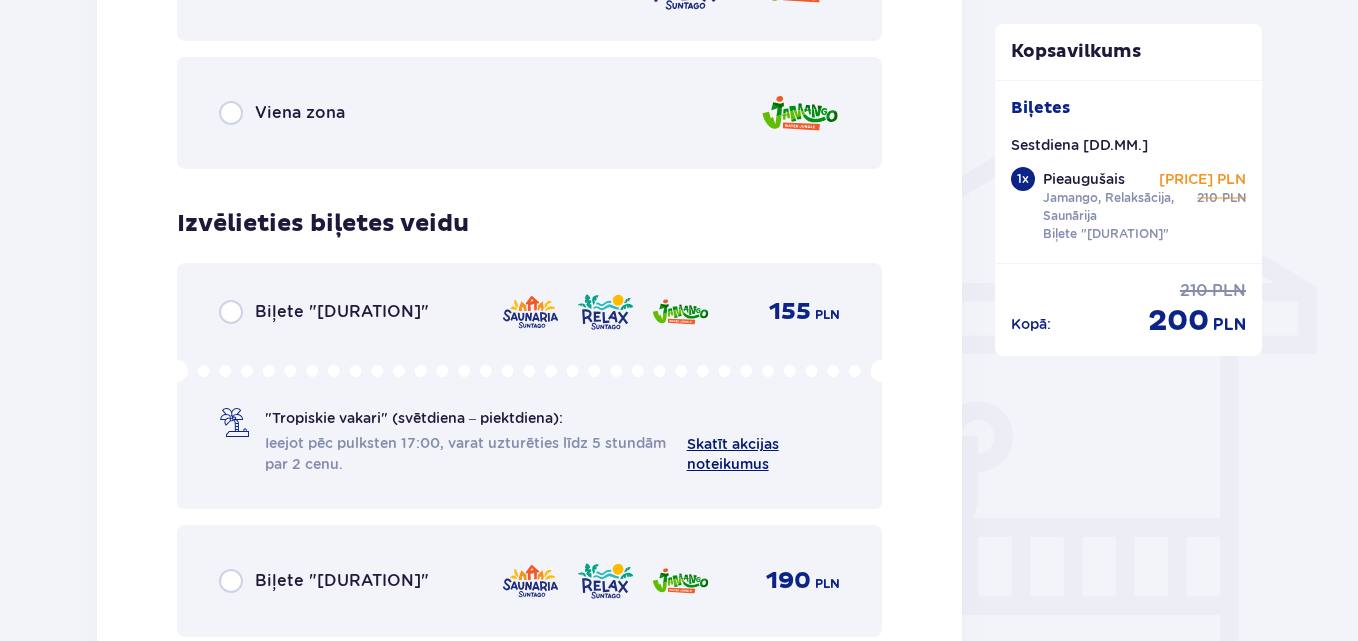 click on "Skatīt akcijas noteikumus" at bounding box center [733, 454] 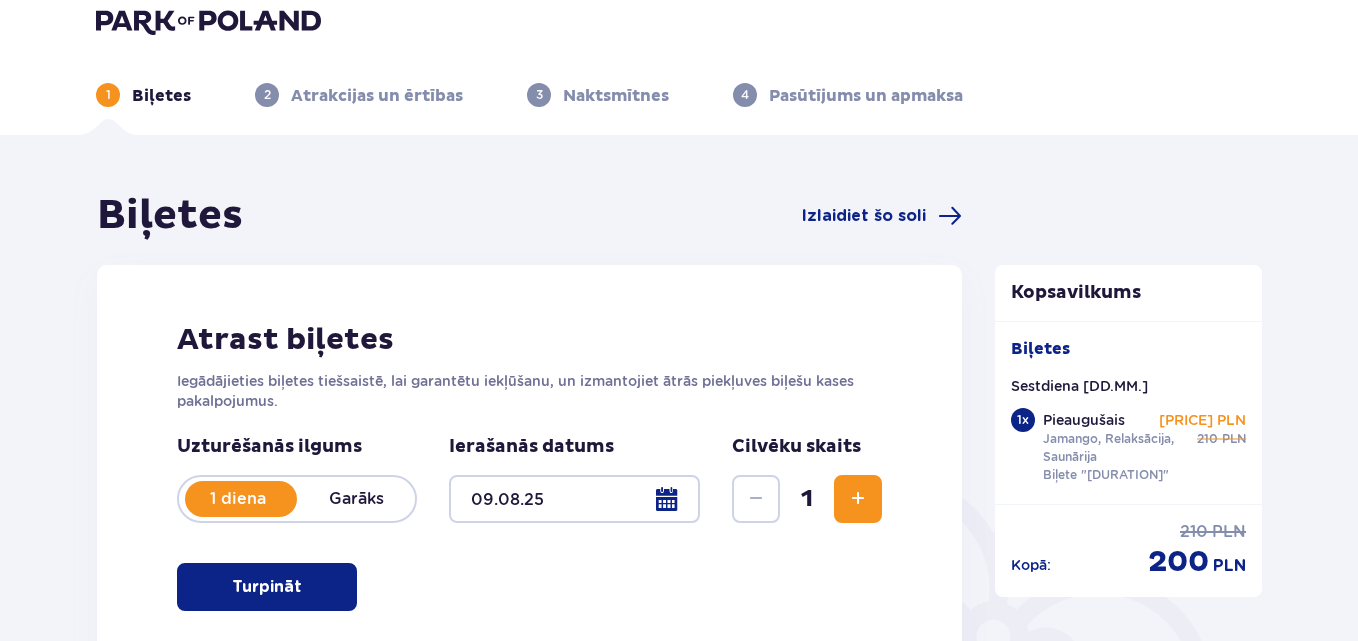 scroll, scrollTop: 0, scrollLeft: 0, axis: both 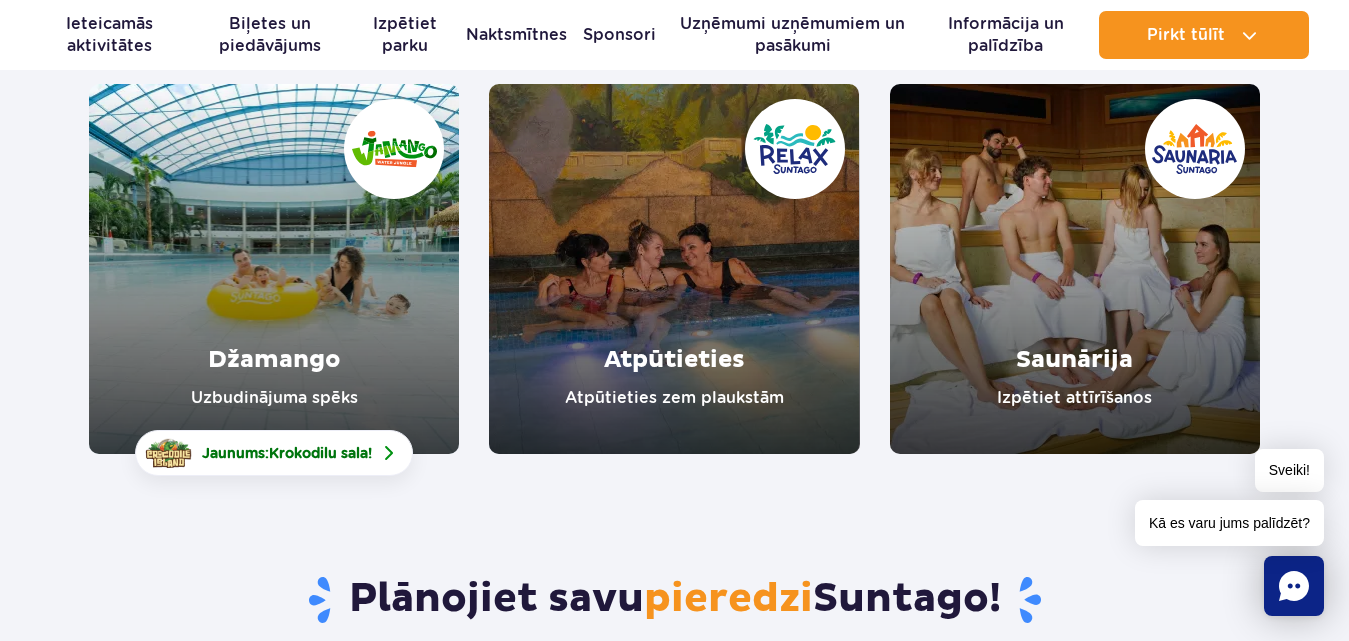 click at bounding box center [274, 269] 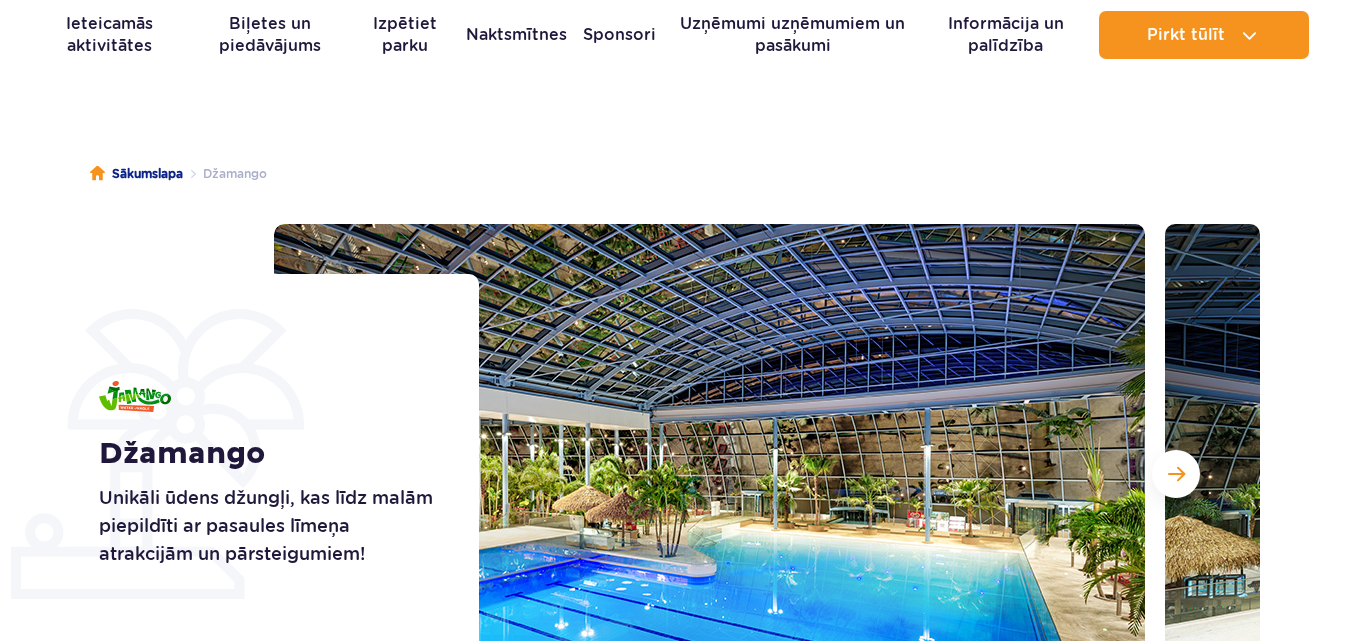 scroll, scrollTop: 0, scrollLeft: 0, axis: both 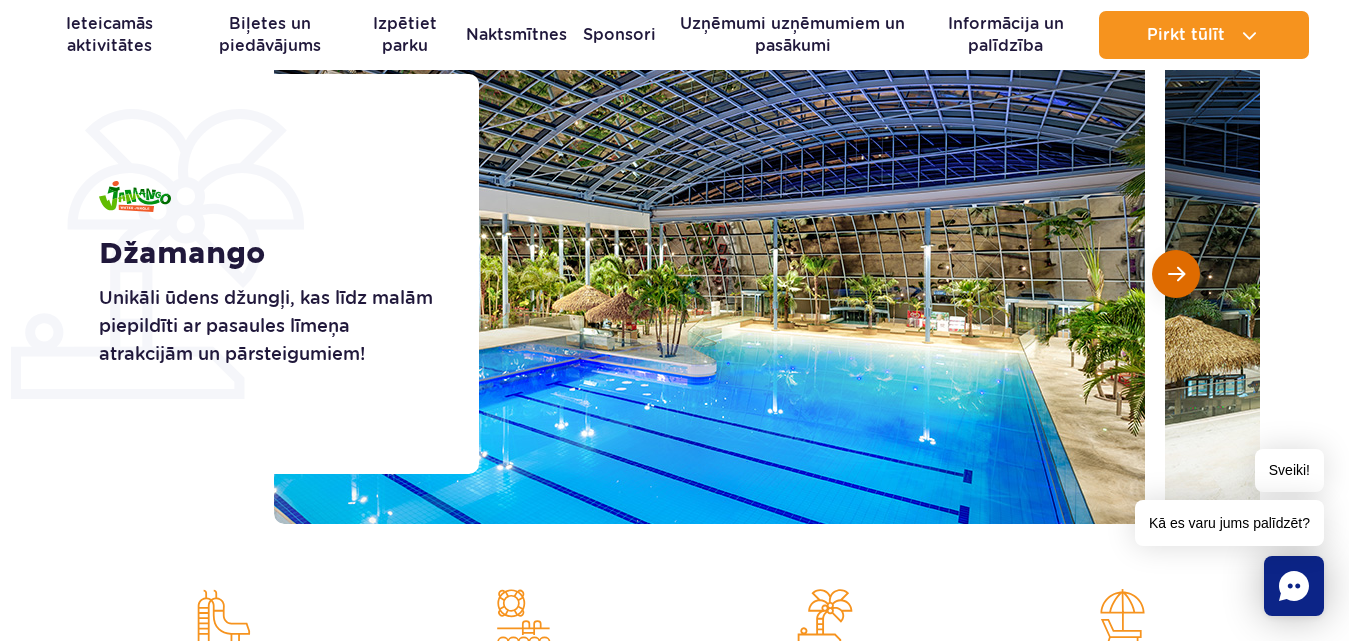 click at bounding box center (1176, 274) 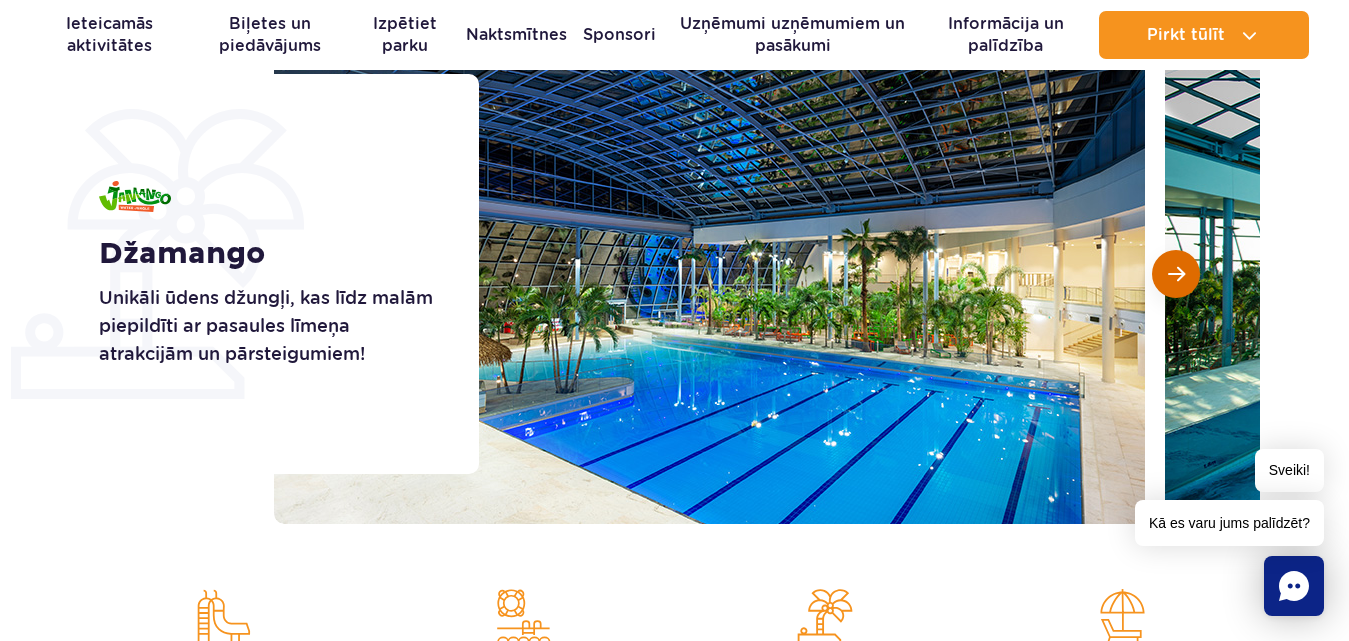 click at bounding box center (1176, 274) 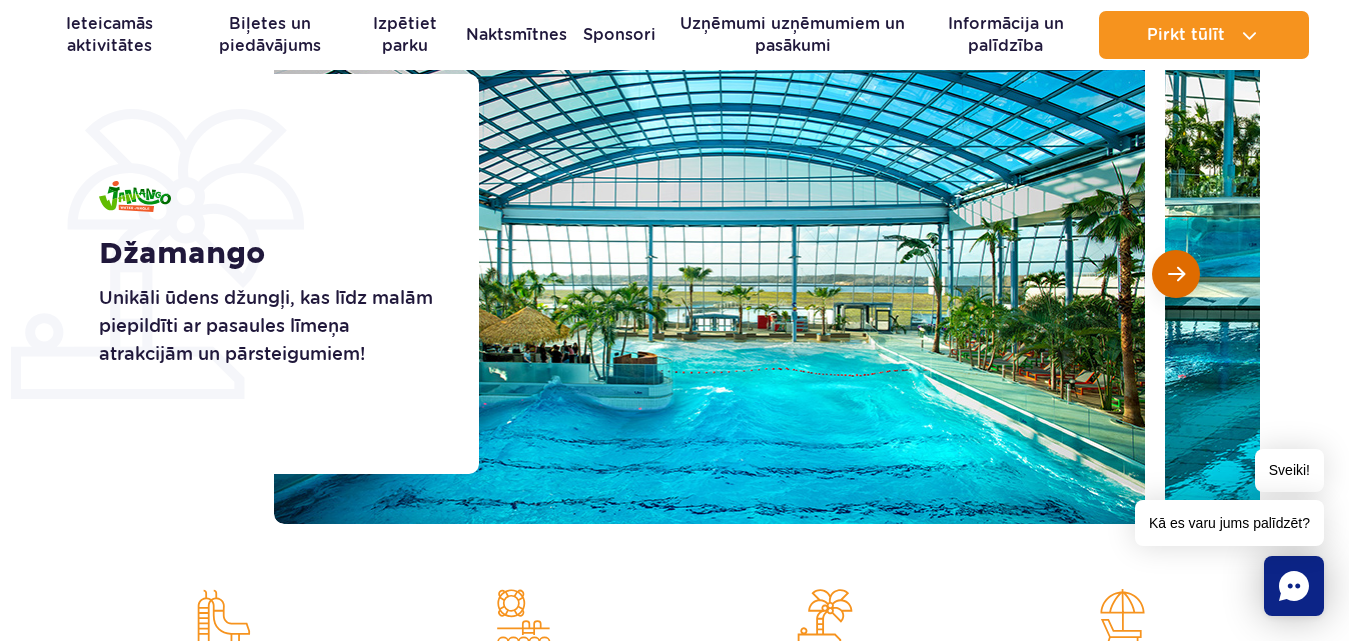 click at bounding box center (1176, 274) 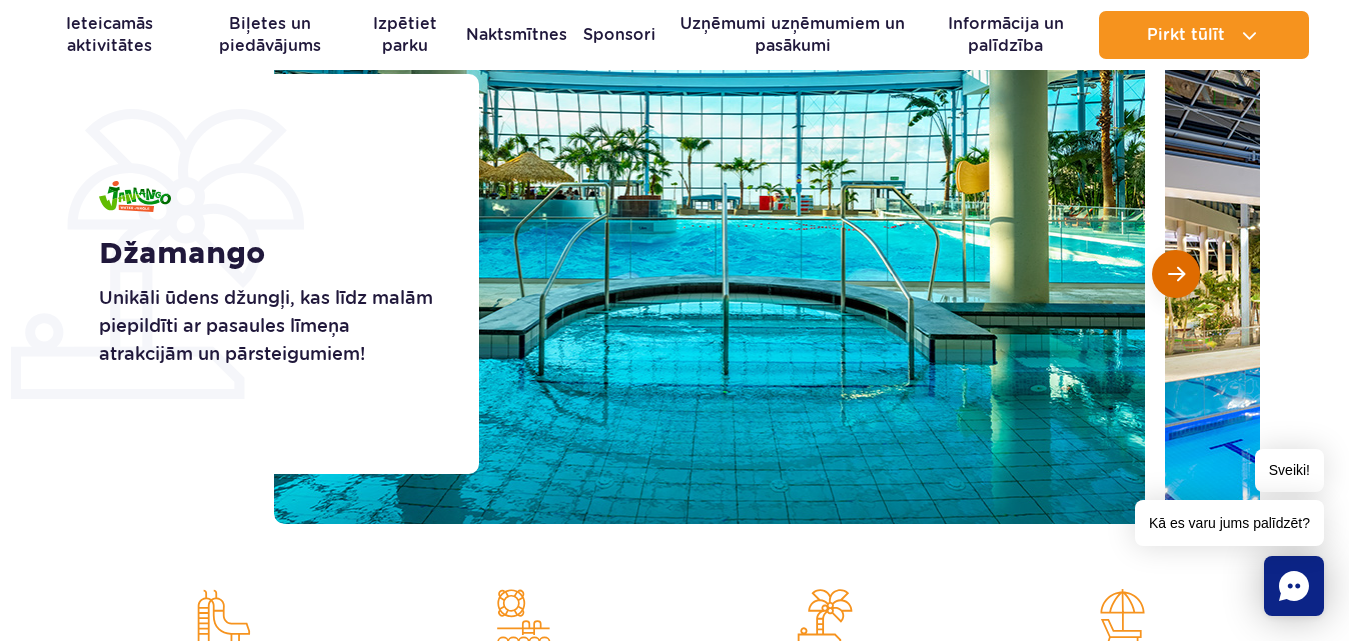click at bounding box center (1176, 274) 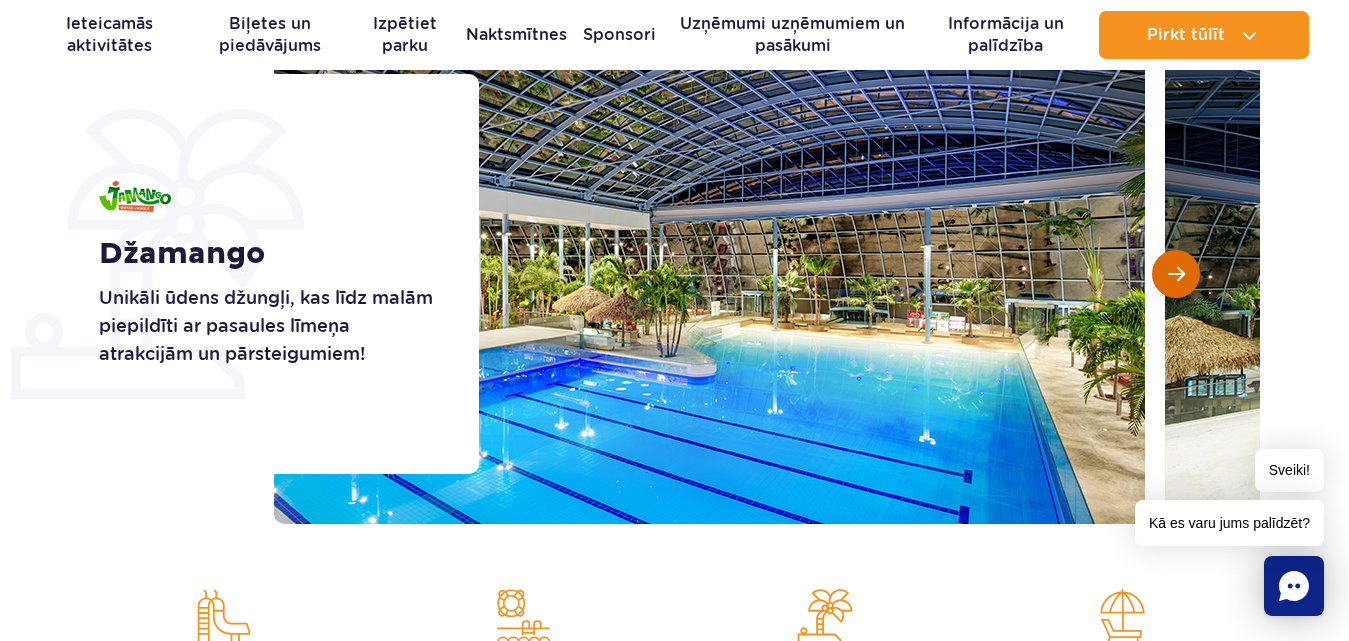 click at bounding box center [1176, 274] 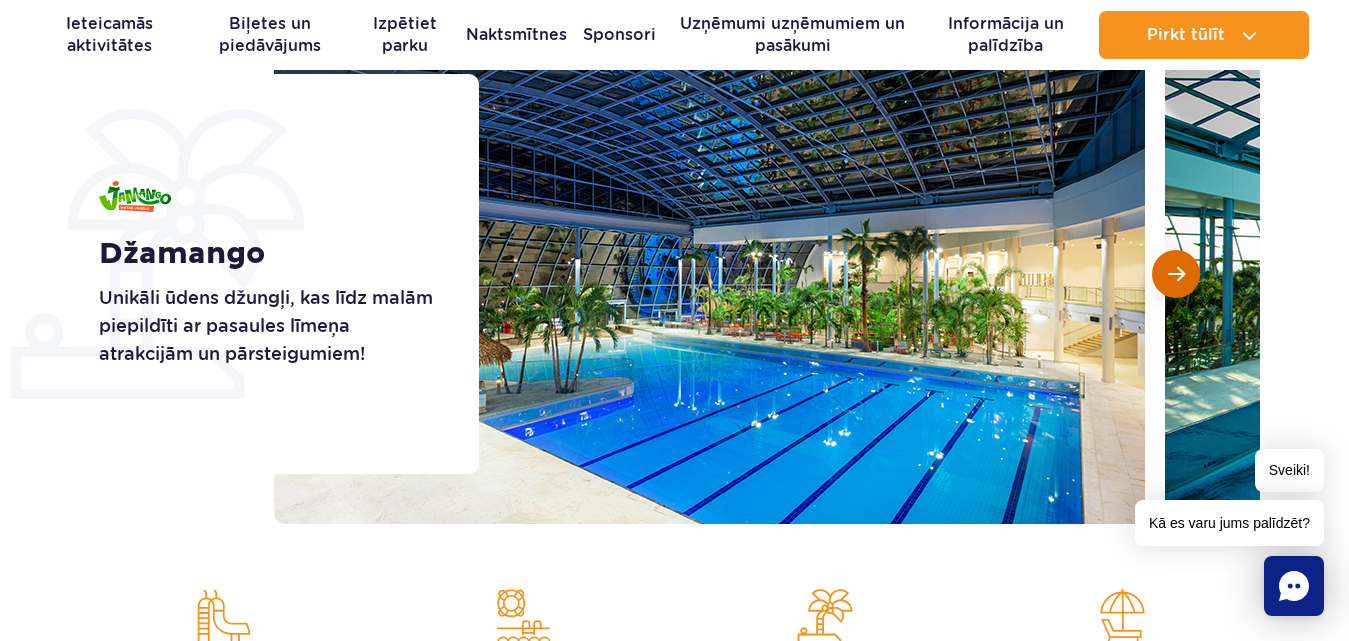 click at bounding box center (1176, 274) 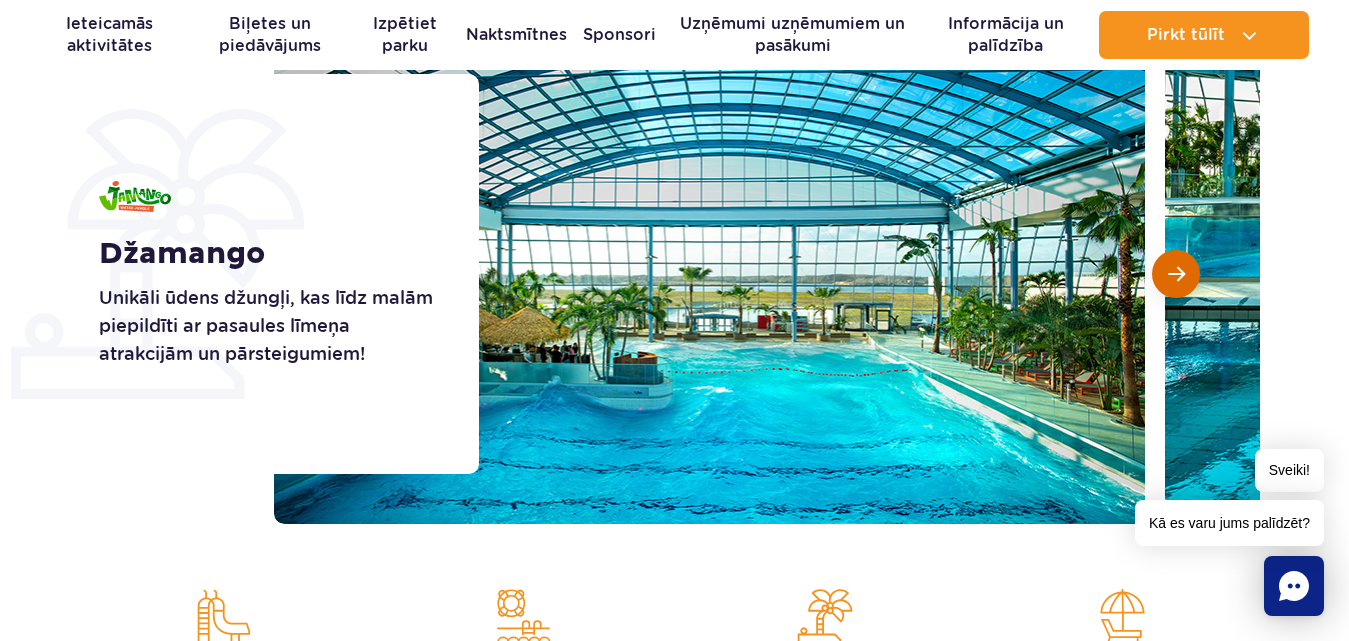 click at bounding box center (1176, 274) 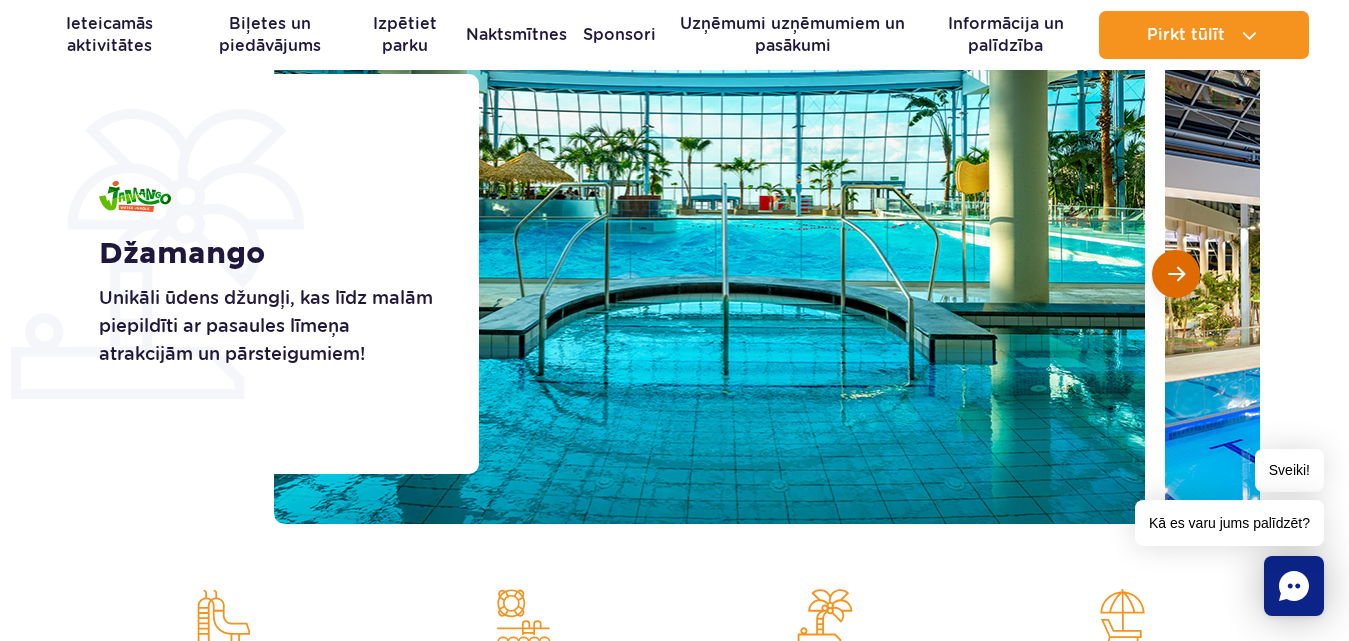 click at bounding box center [1176, 274] 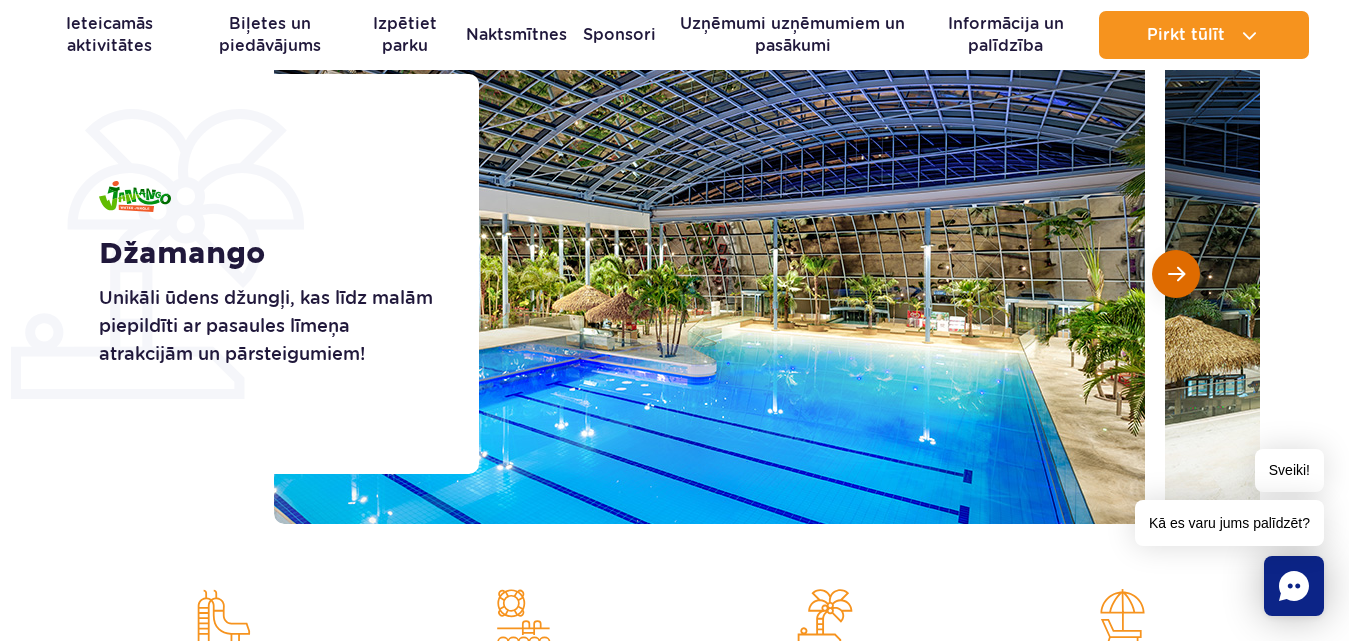 click at bounding box center [1176, 274] 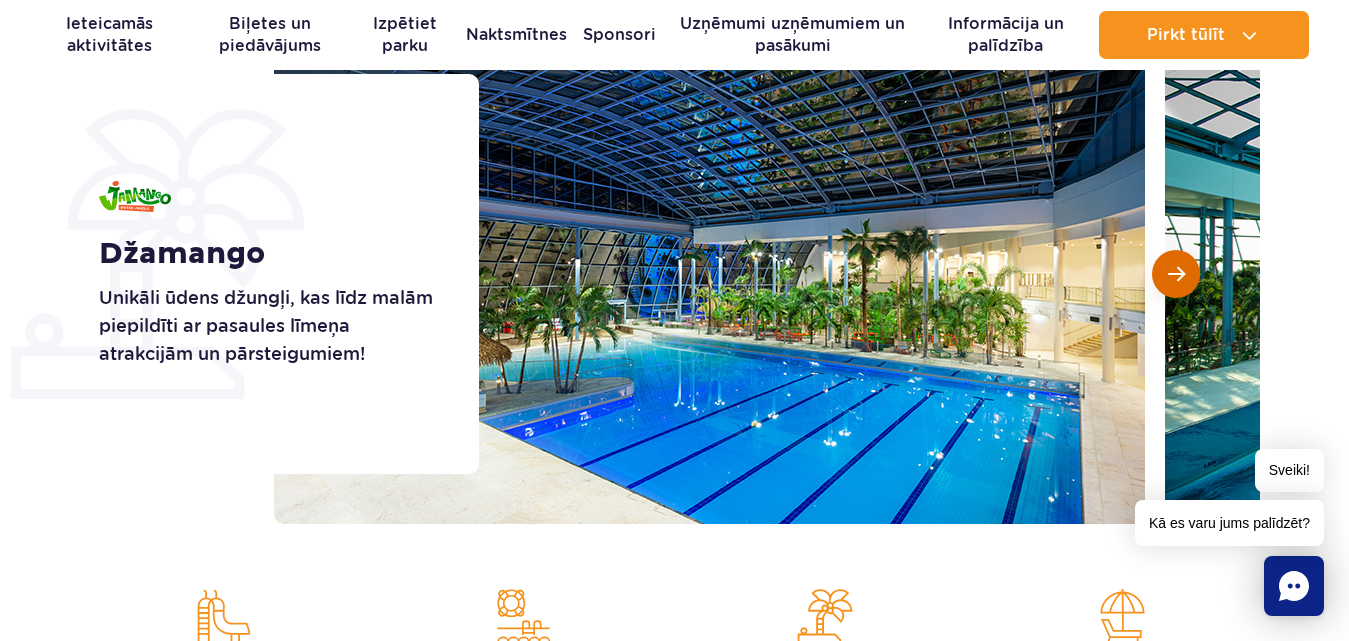 click at bounding box center [1176, 274] 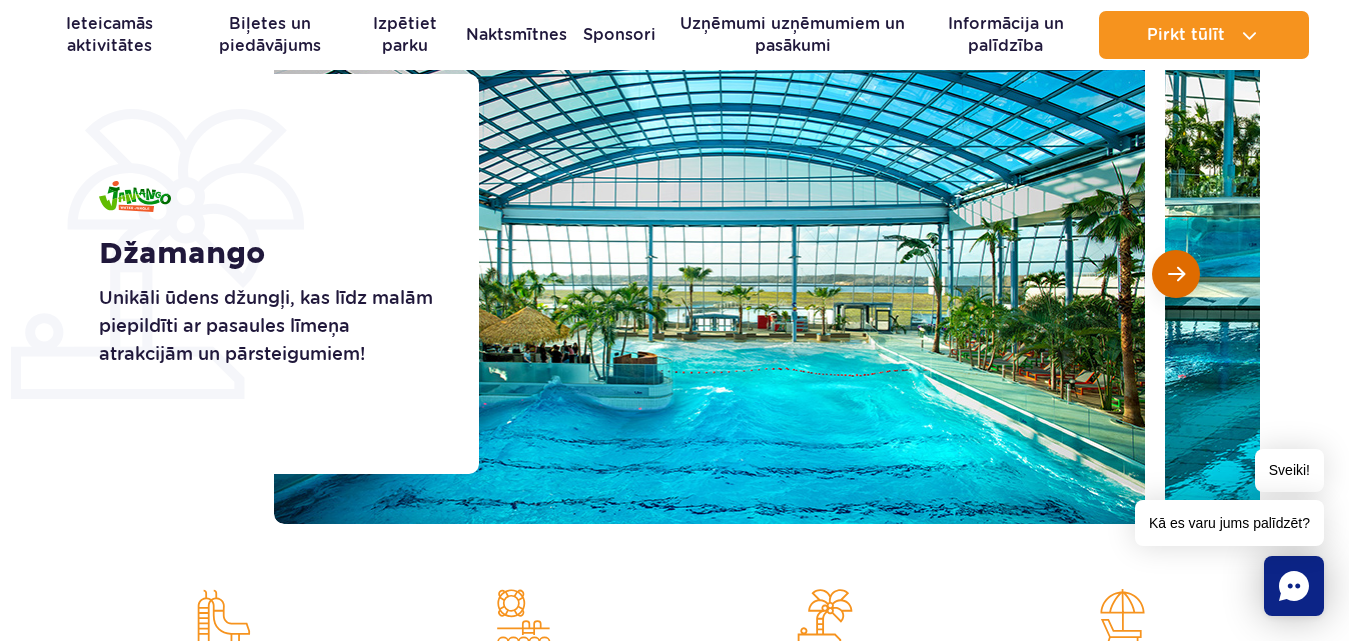 click at bounding box center [1176, 274] 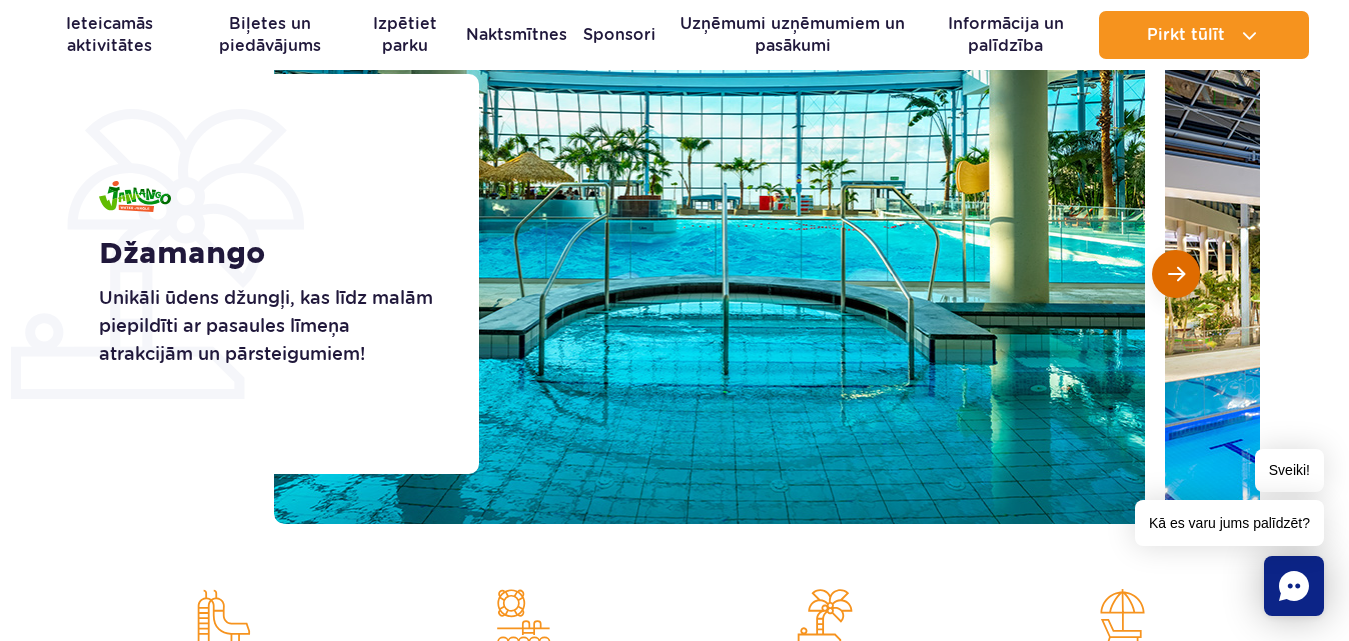 click at bounding box center (1176, 274) 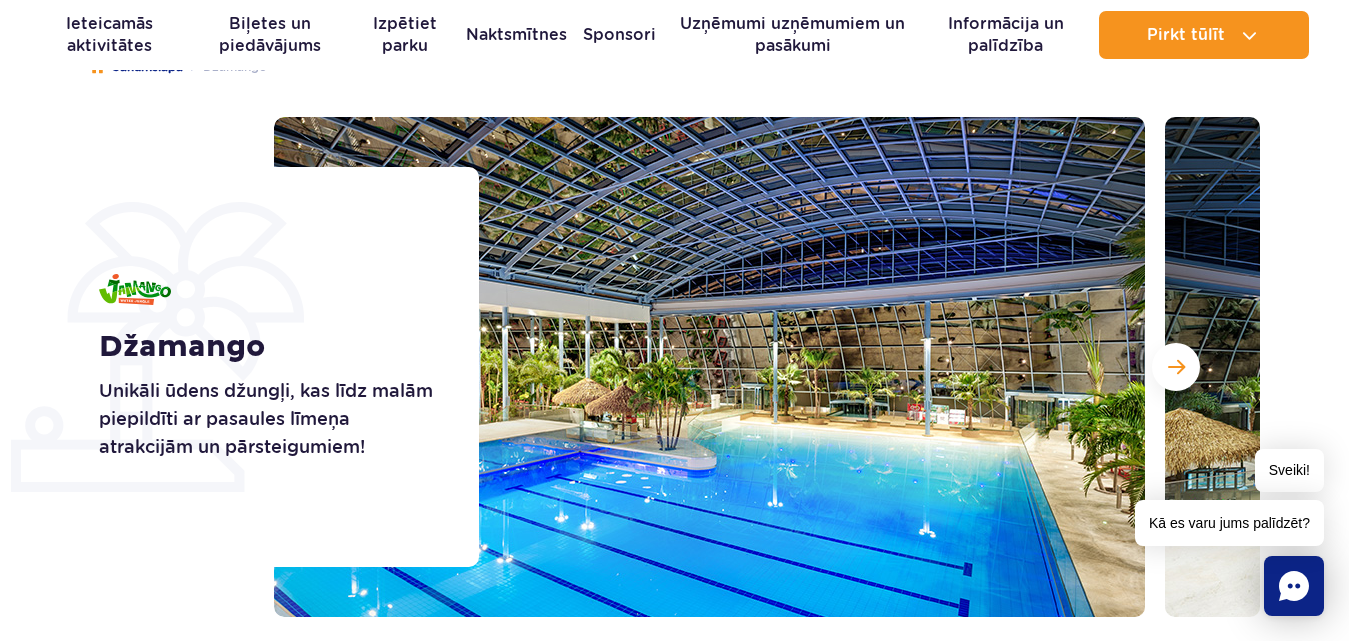 scroll, scrollTop: 200, scrollLeft: 0, axis: vertical 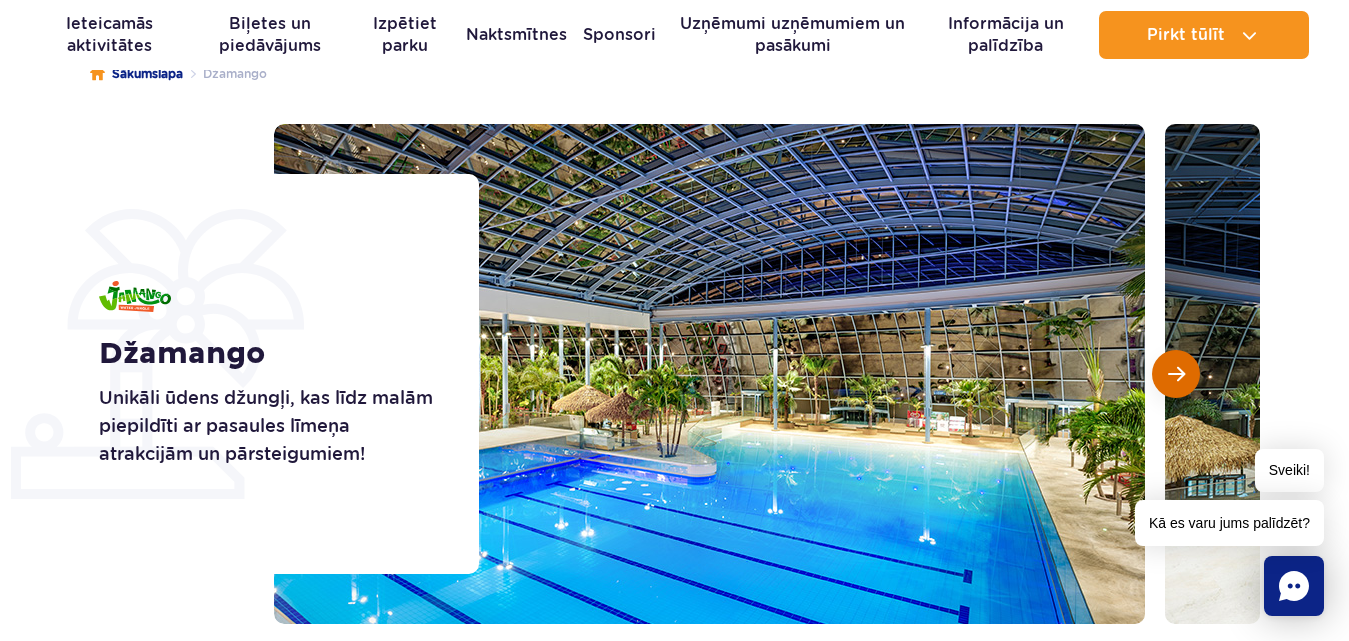 click at bounding box center [1176, 374] 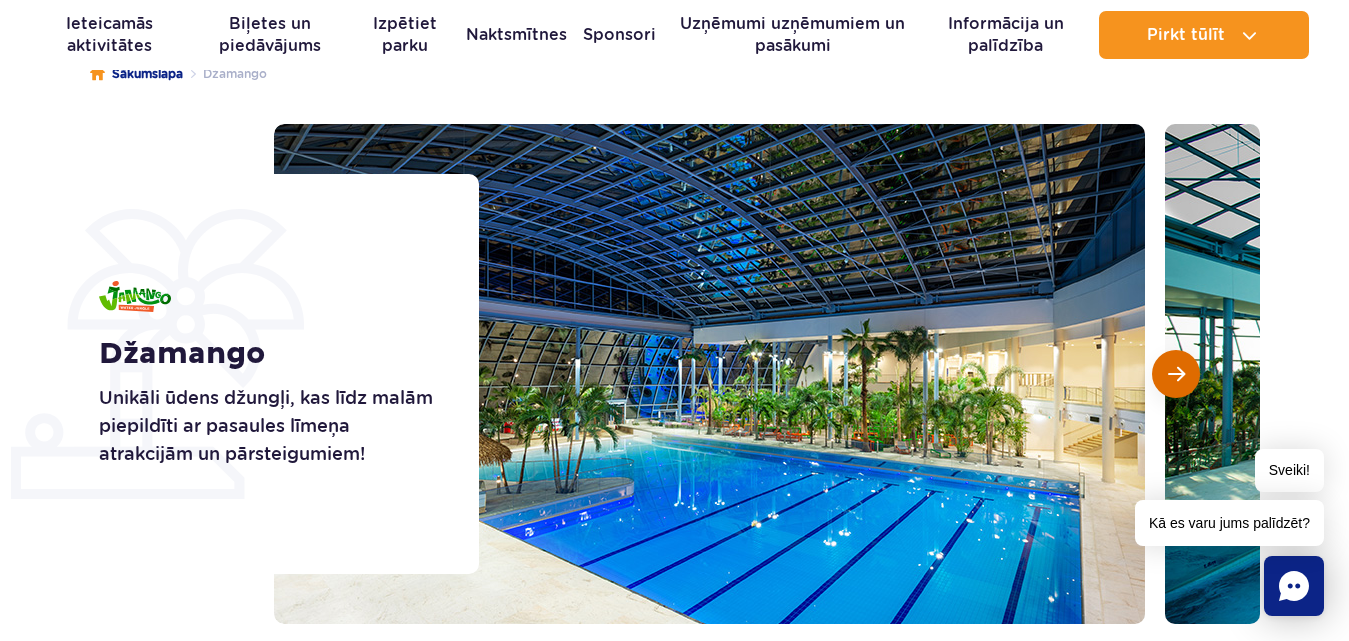 click at bounding box center [1176, 374] 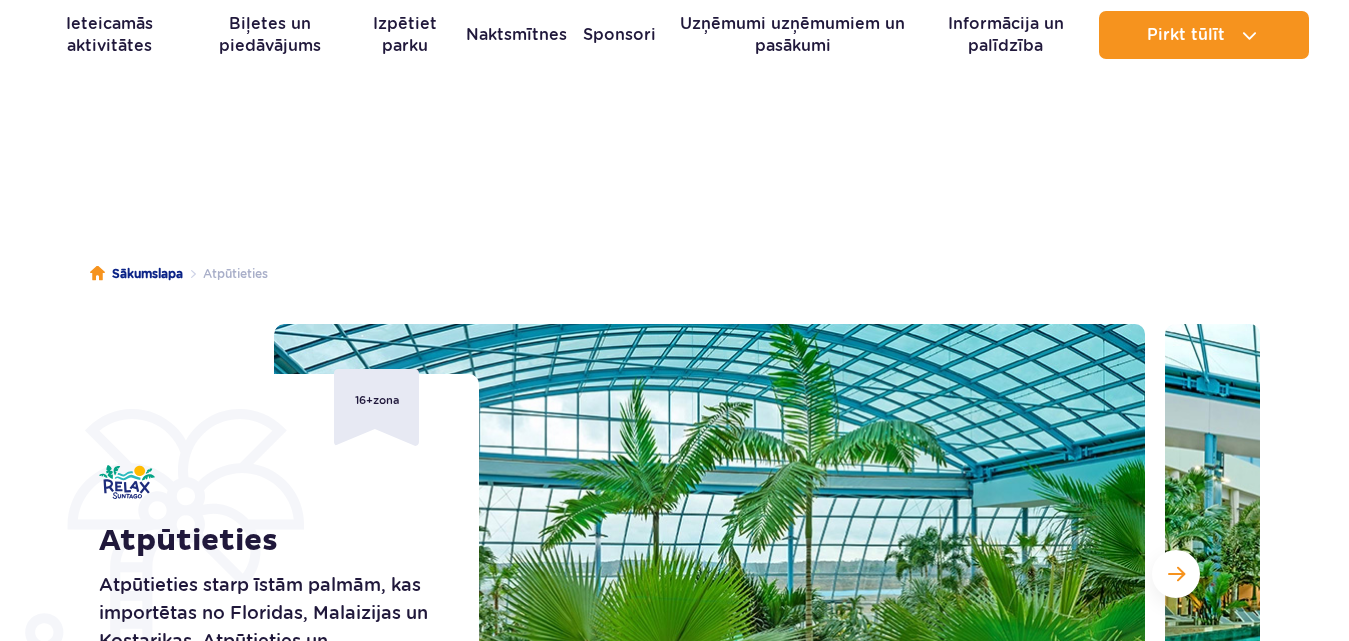 scroll, scrollTop: 400, scrollLeft: 0, axis: vertical 